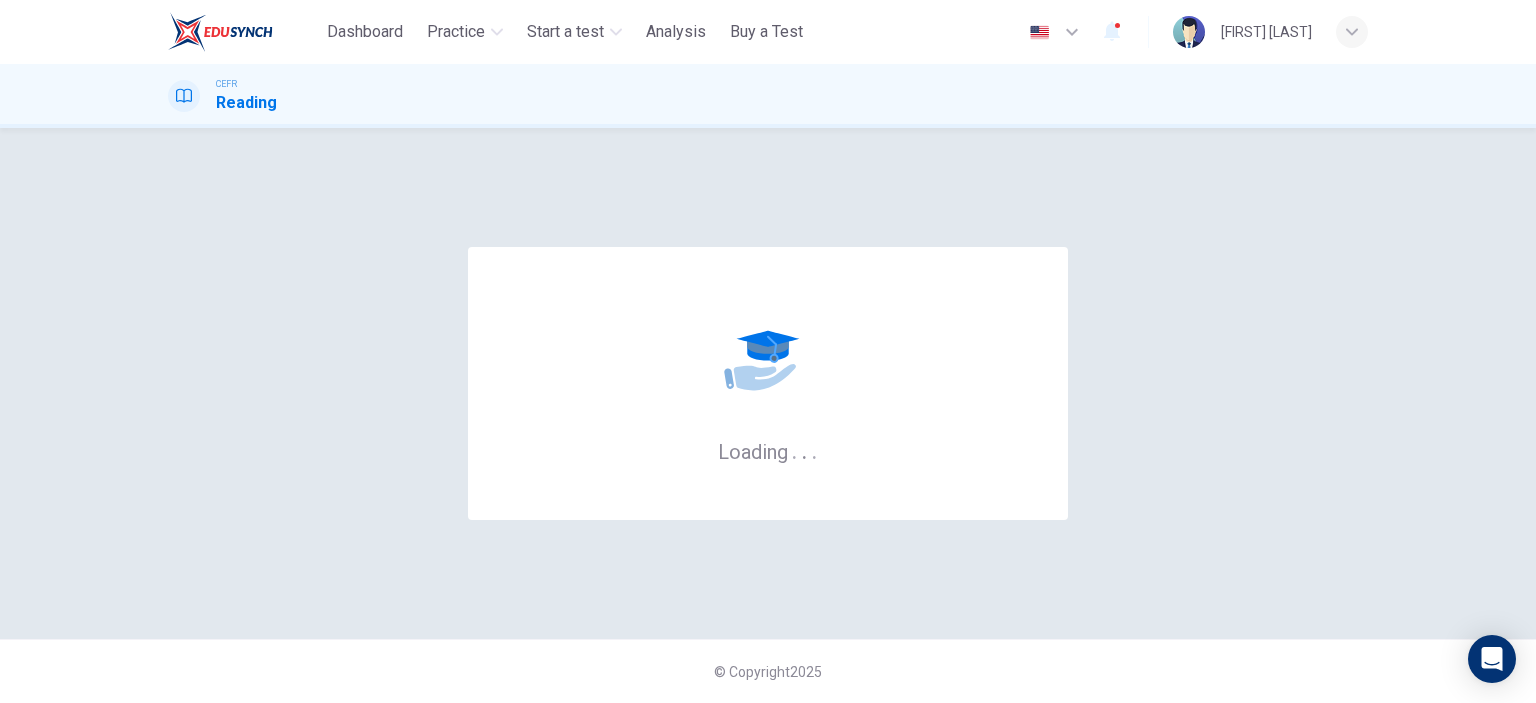 scroll, scrollTop: 0, scrollLeft: 0, axis: both 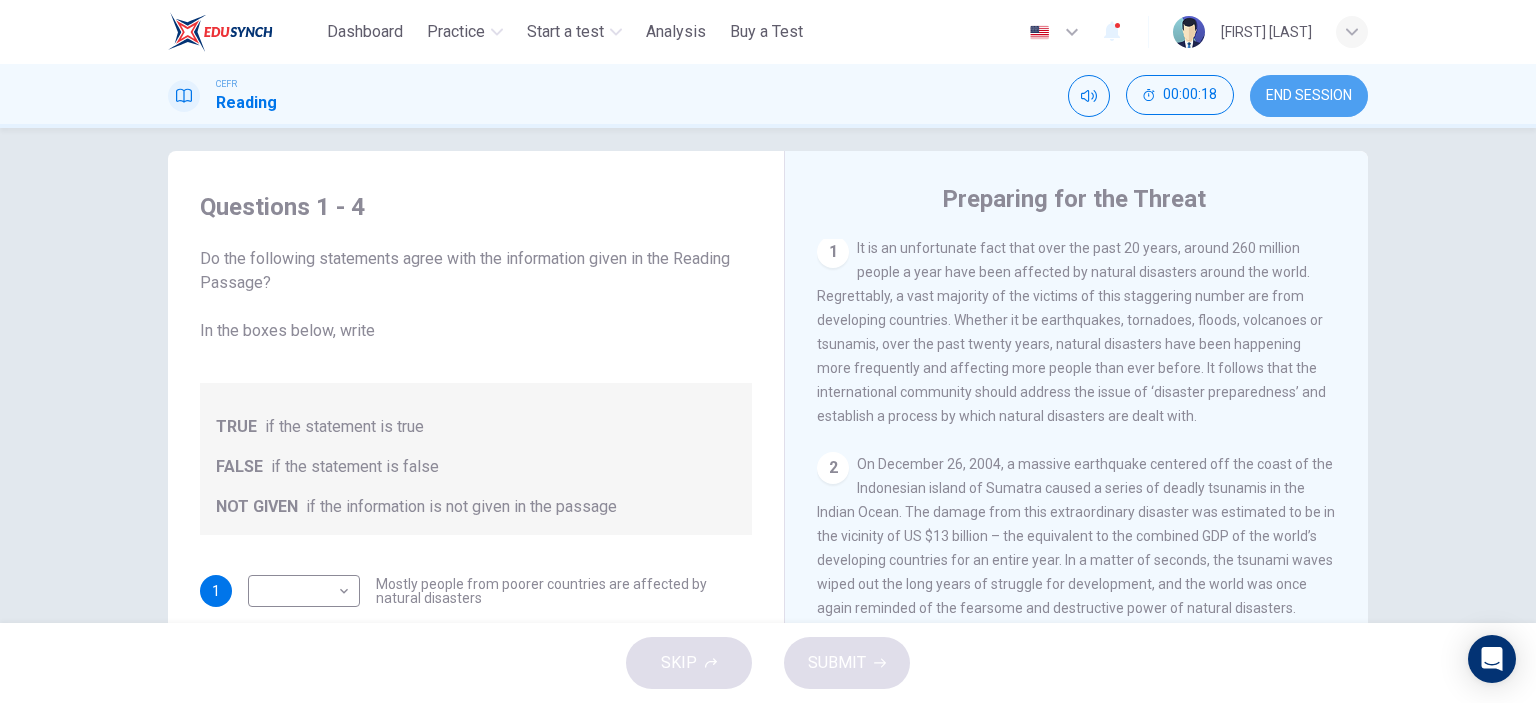 click on "END SESSION" at bounding box center (1309, 96) 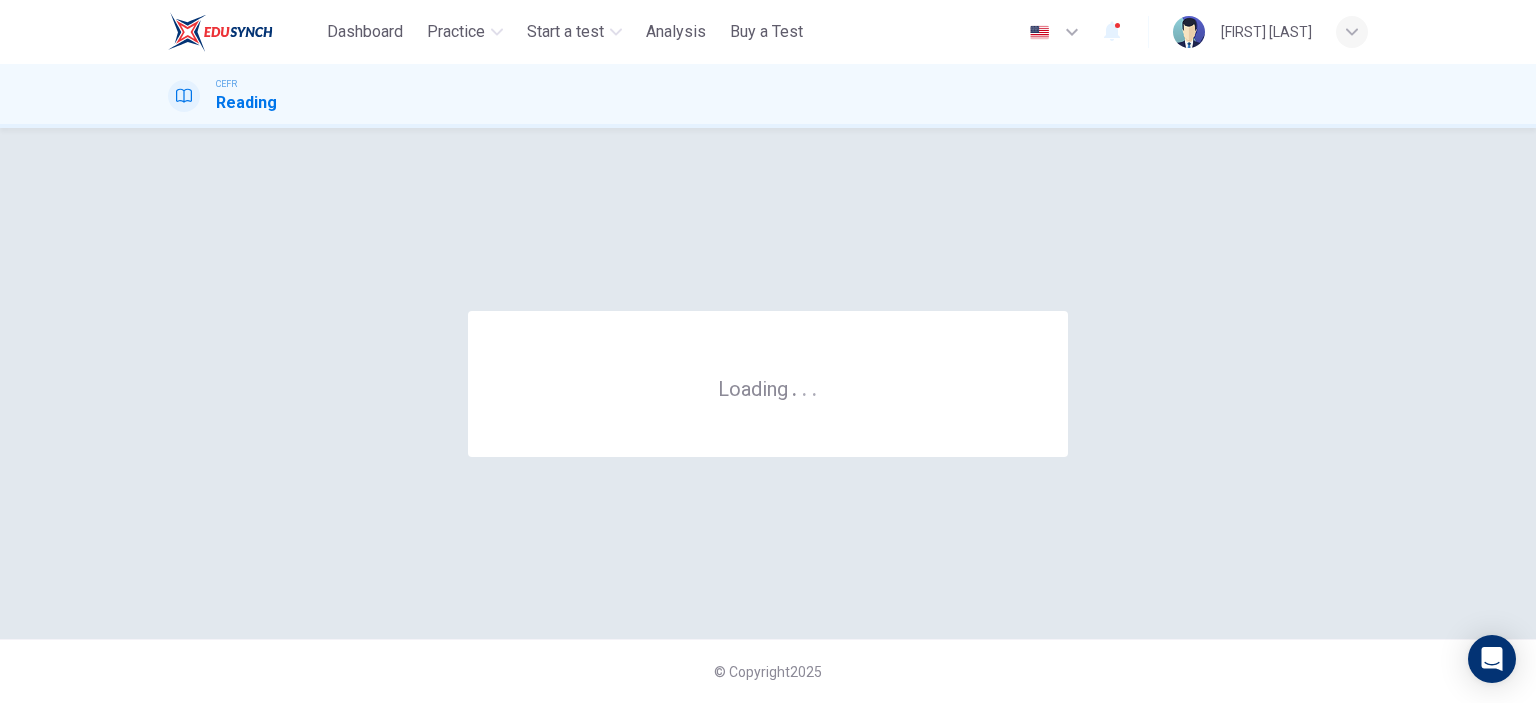 scroll, scrollTop: 0, scrollLeft: 0, axis: both 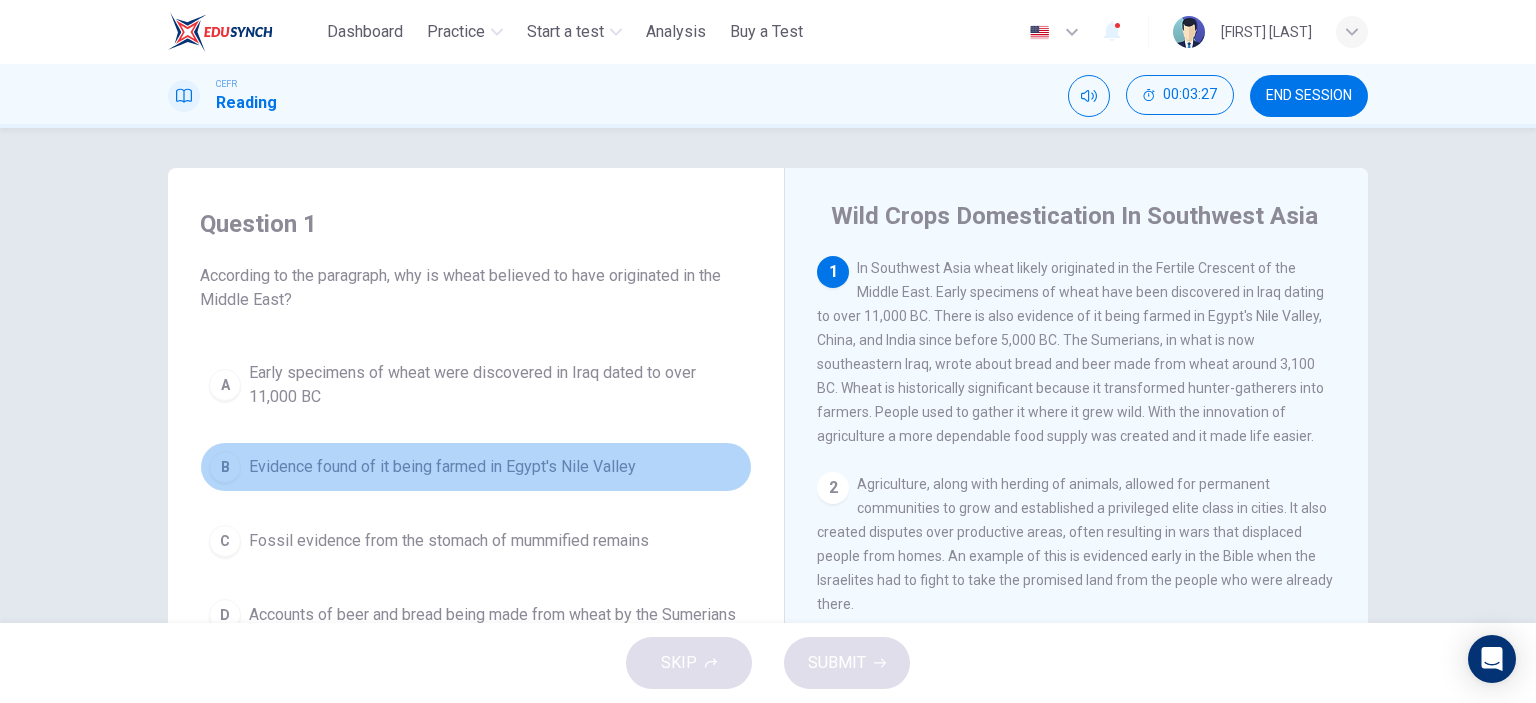 click on "B" at bounding box center [225, 467] 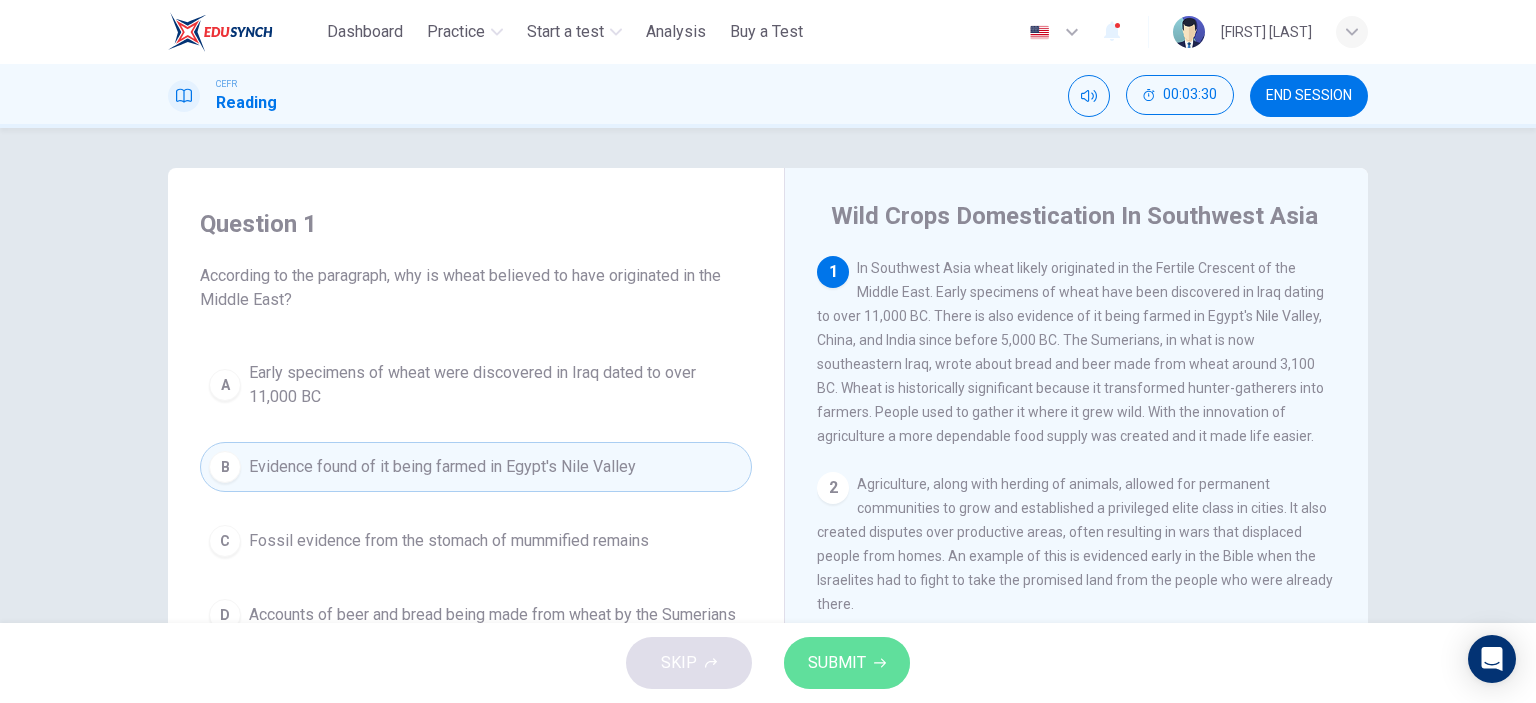 click on "SUBMIT" at bounding box center [847, 663] 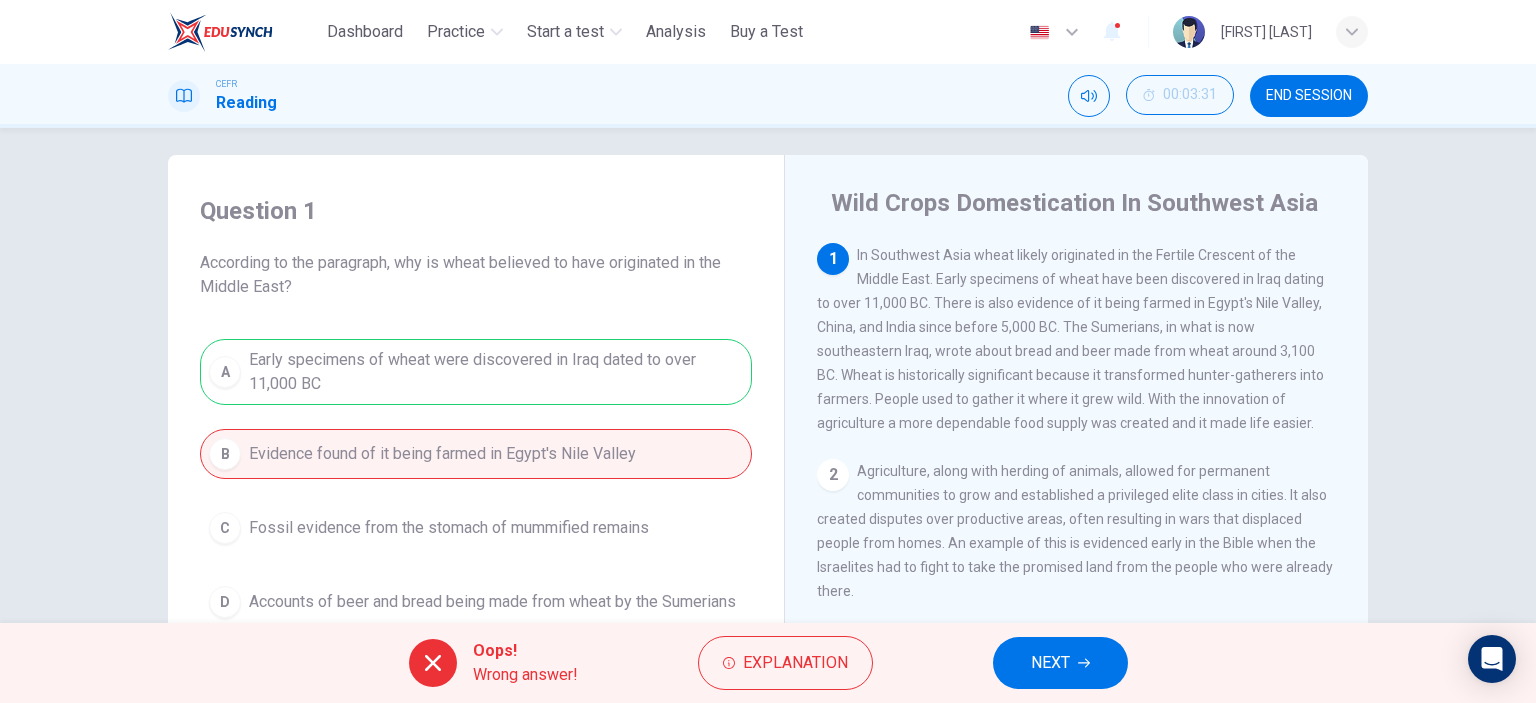 scroll, scrollTop: 17, scrollLeft: 0, axis: vertical 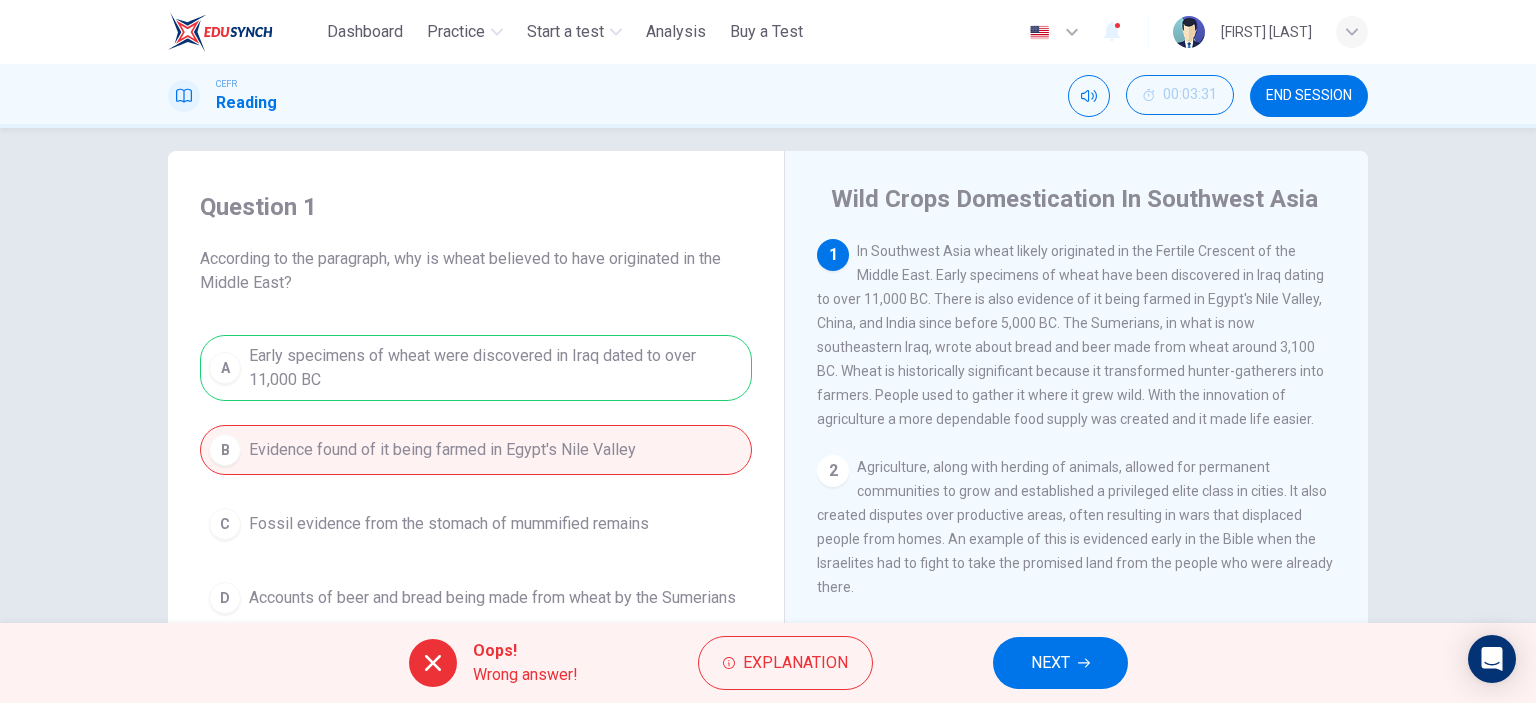 drag, startPoint x: 241, startPoint y: 358, endPoint x: 359, endPoint y: 388, distance: 121.75385 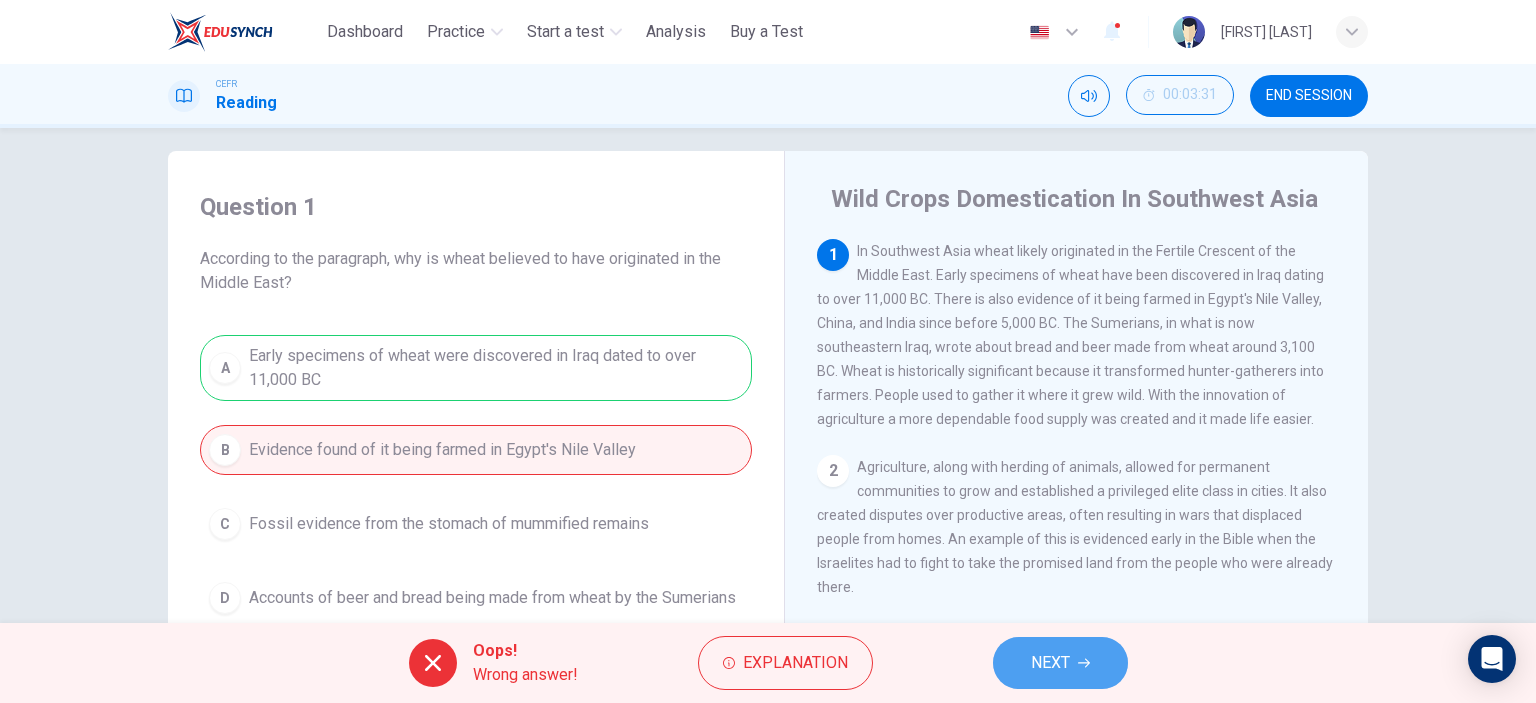 click on "NEXT" at bounding box center [1060, 663] 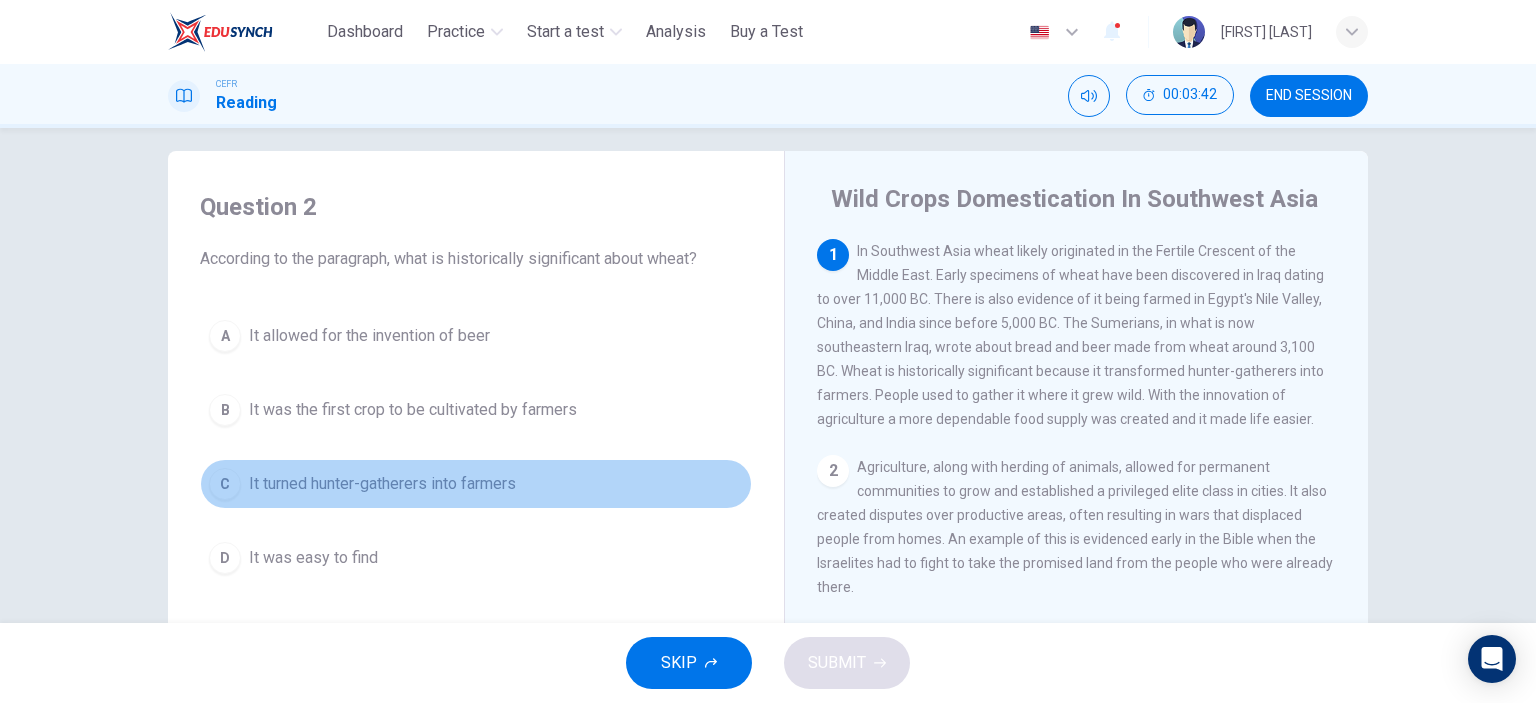 click on "It turned hunter-gatherers into farmers" at bounding box center [382, 484] 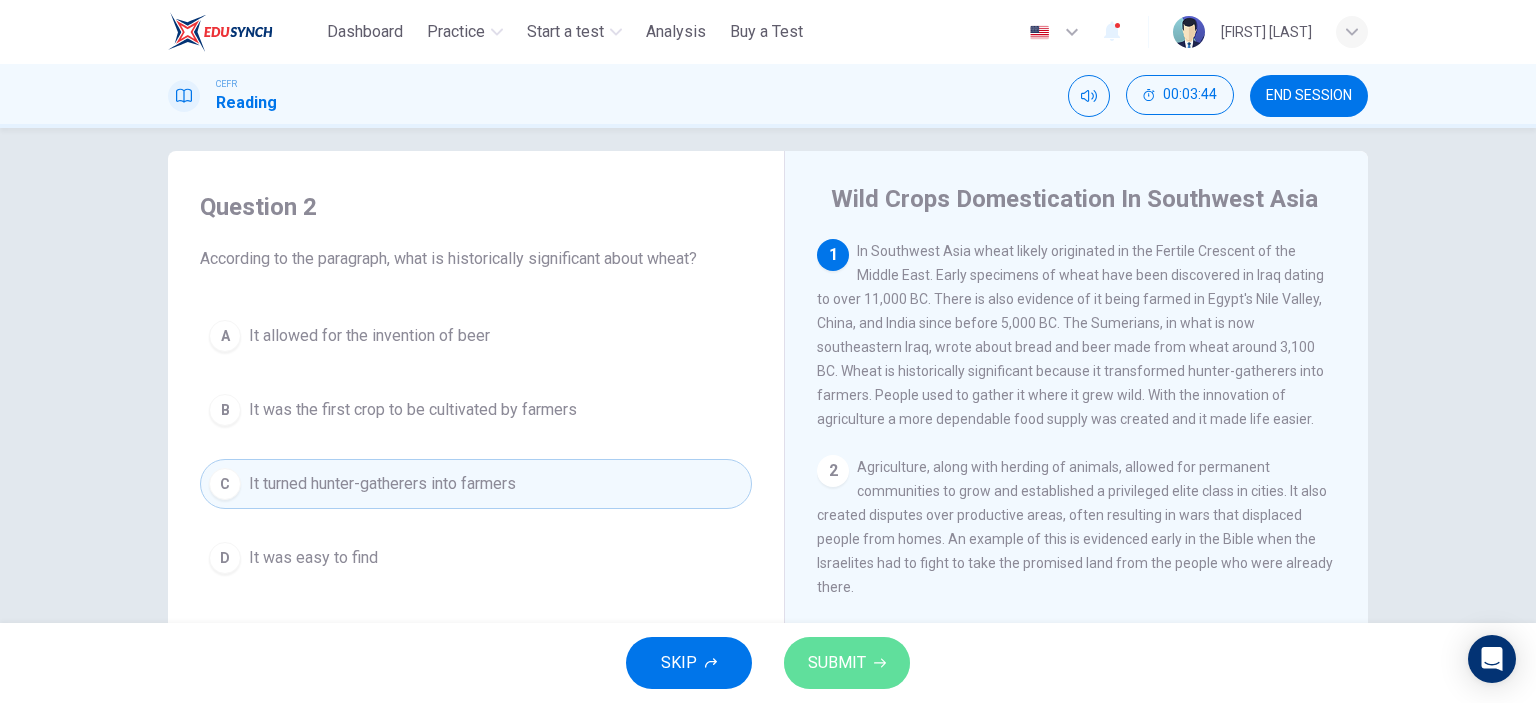 click on "SUBMIT" at bounding box center [837, 663] 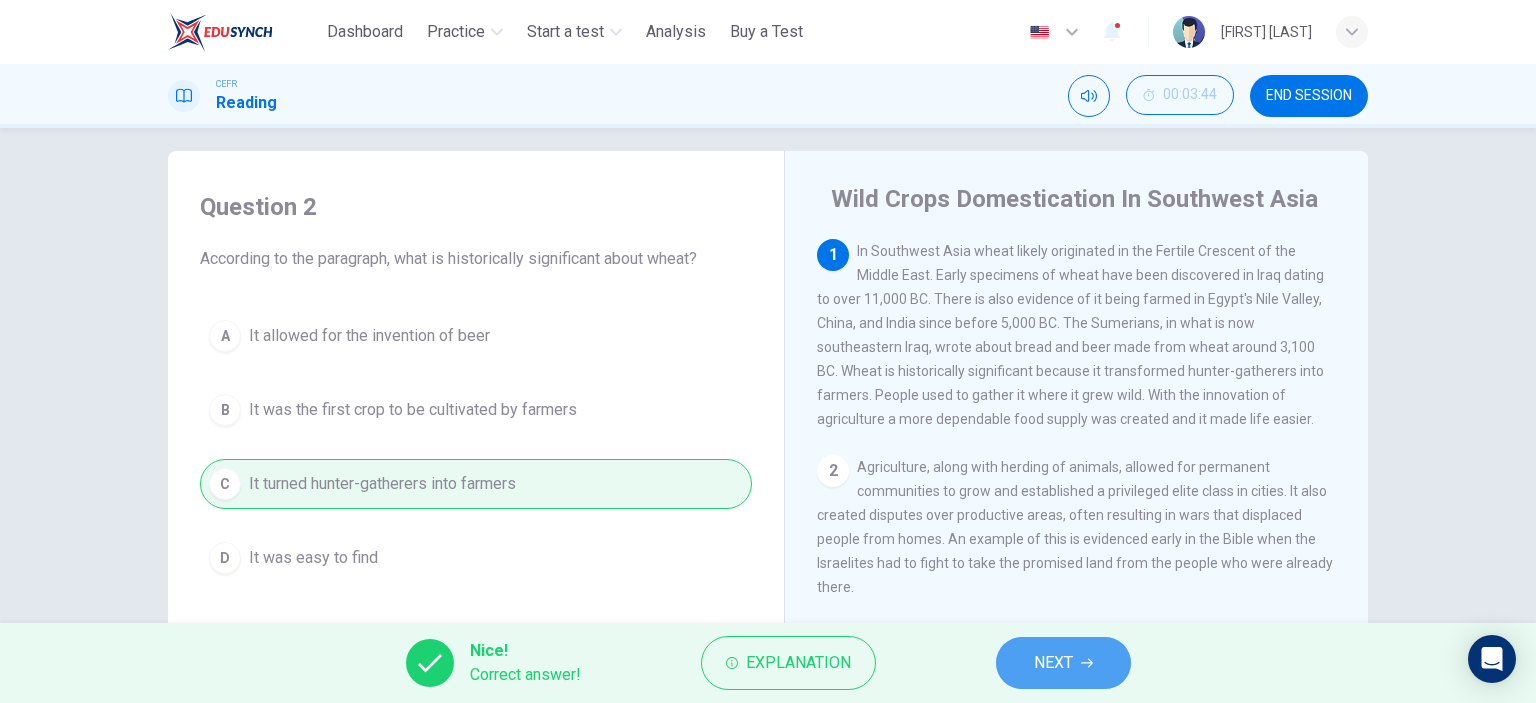 click on "NEXT" at bounding box center (1063, 663) 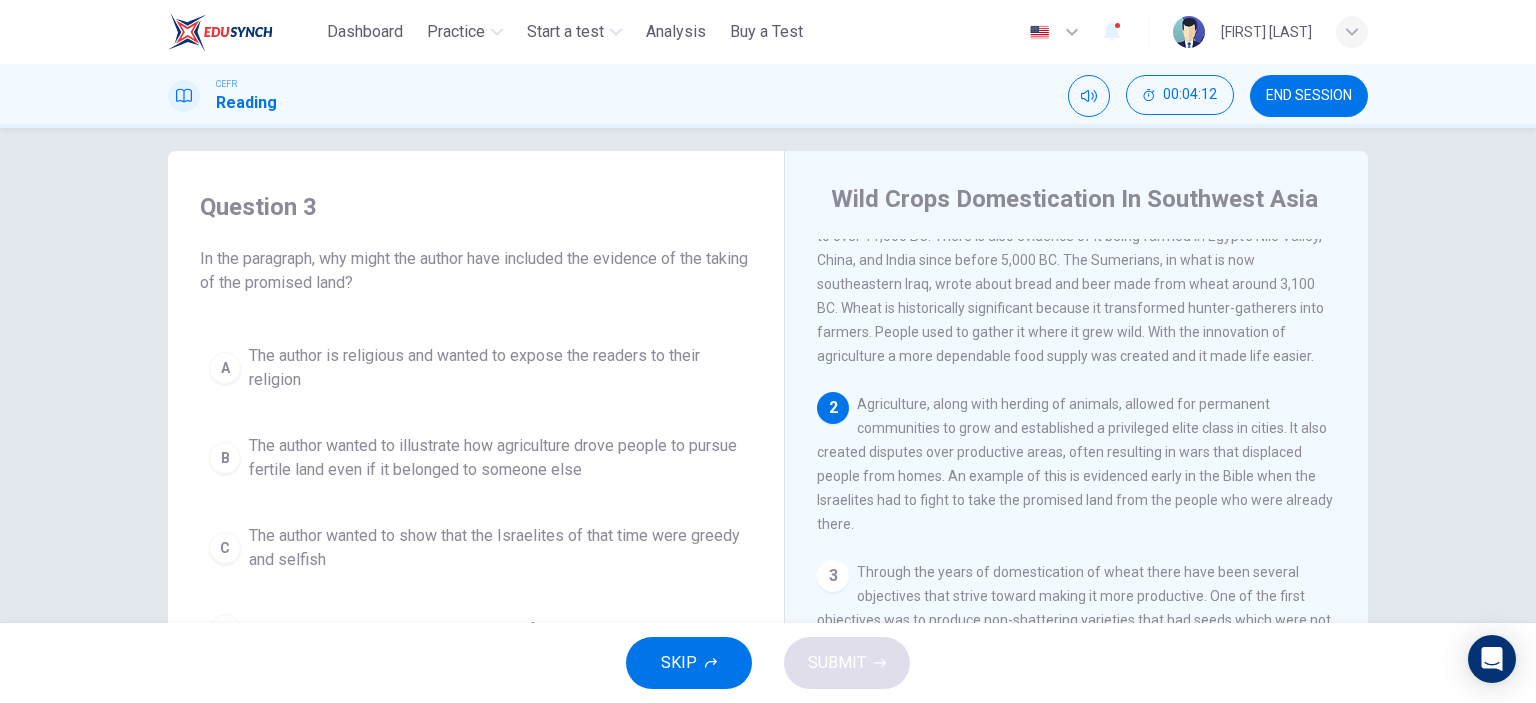 scroll, scrollTop: 72, scrollLeft: 0, axis: vertical 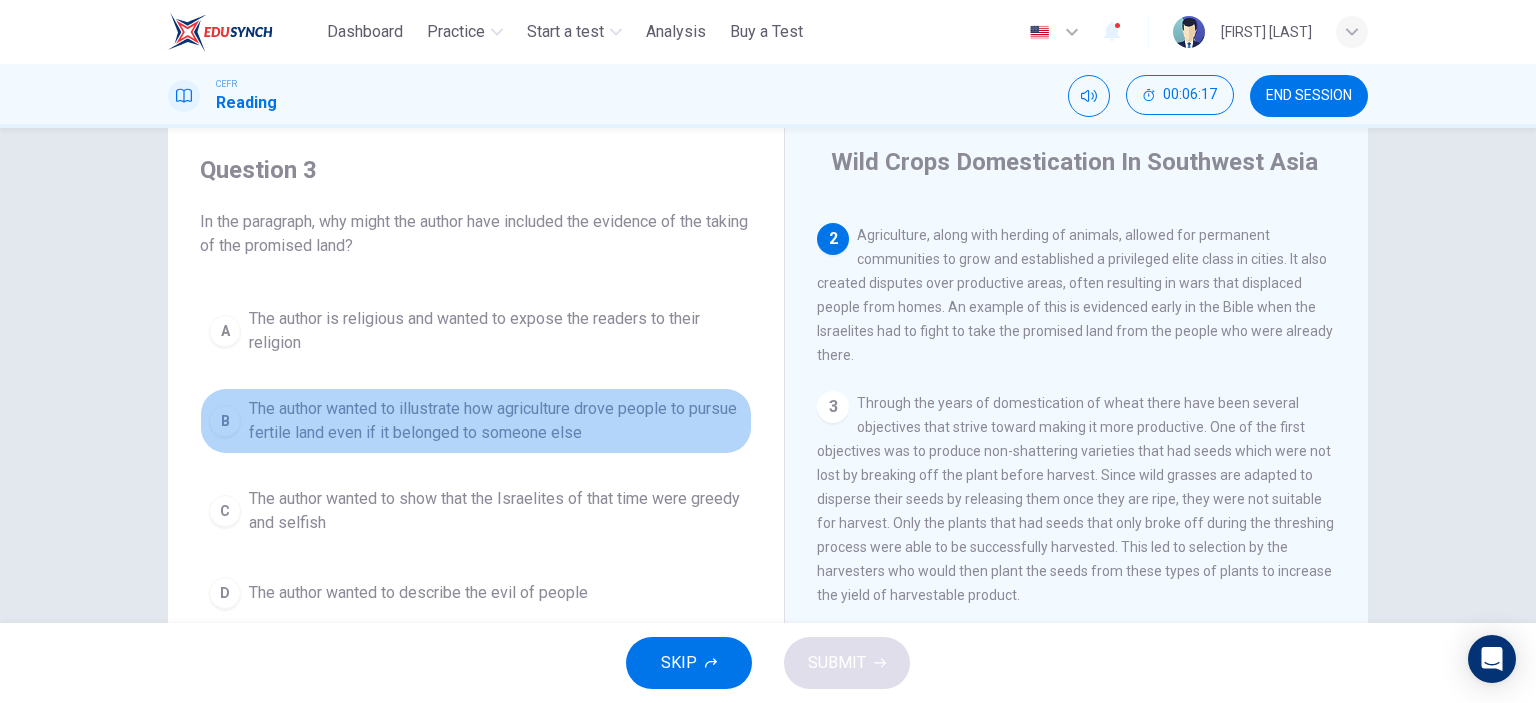 click on "The author wanted to illustrate how agriculture drove people to pursue fertile land even if it belonged to someone else" at bounding box center (496, 421) 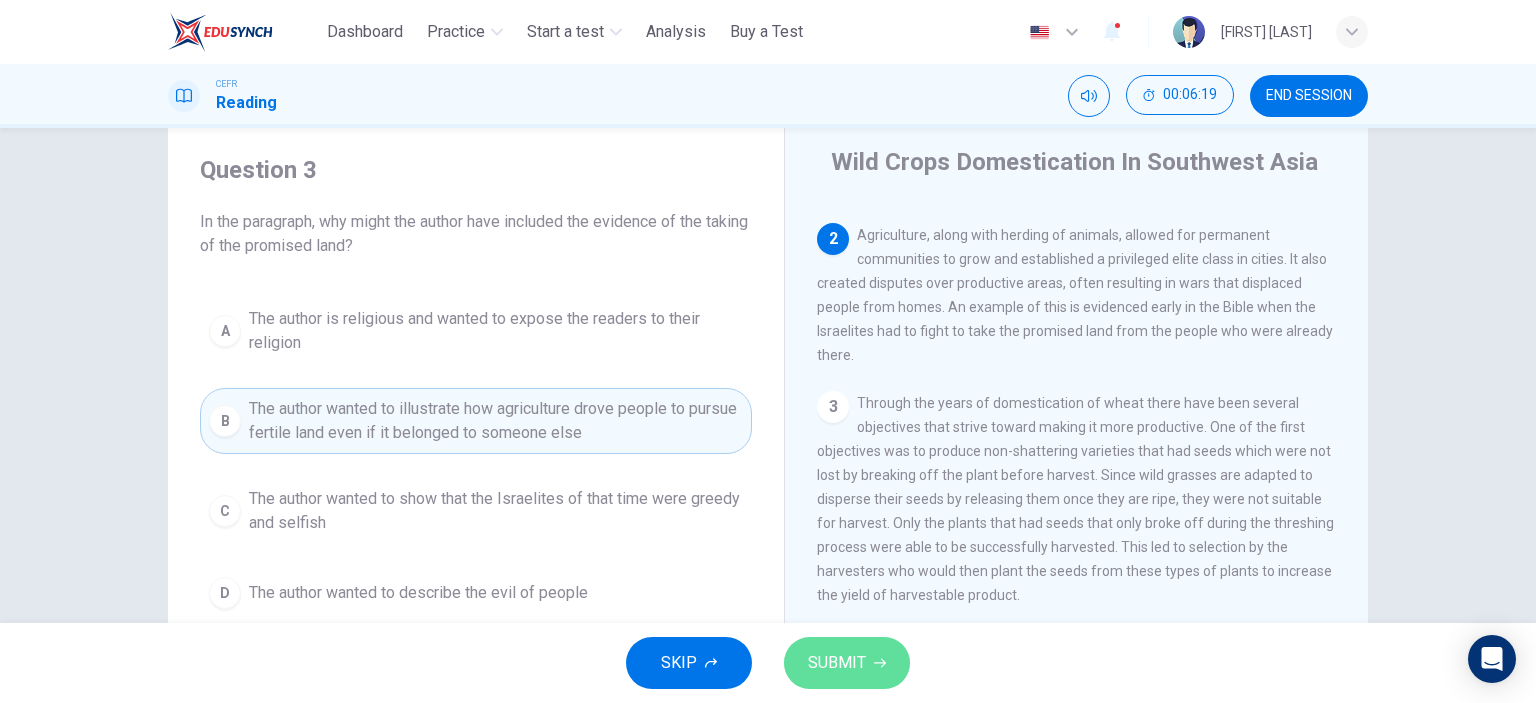 click on "SUBMIT" at bounding box center (837, 663) 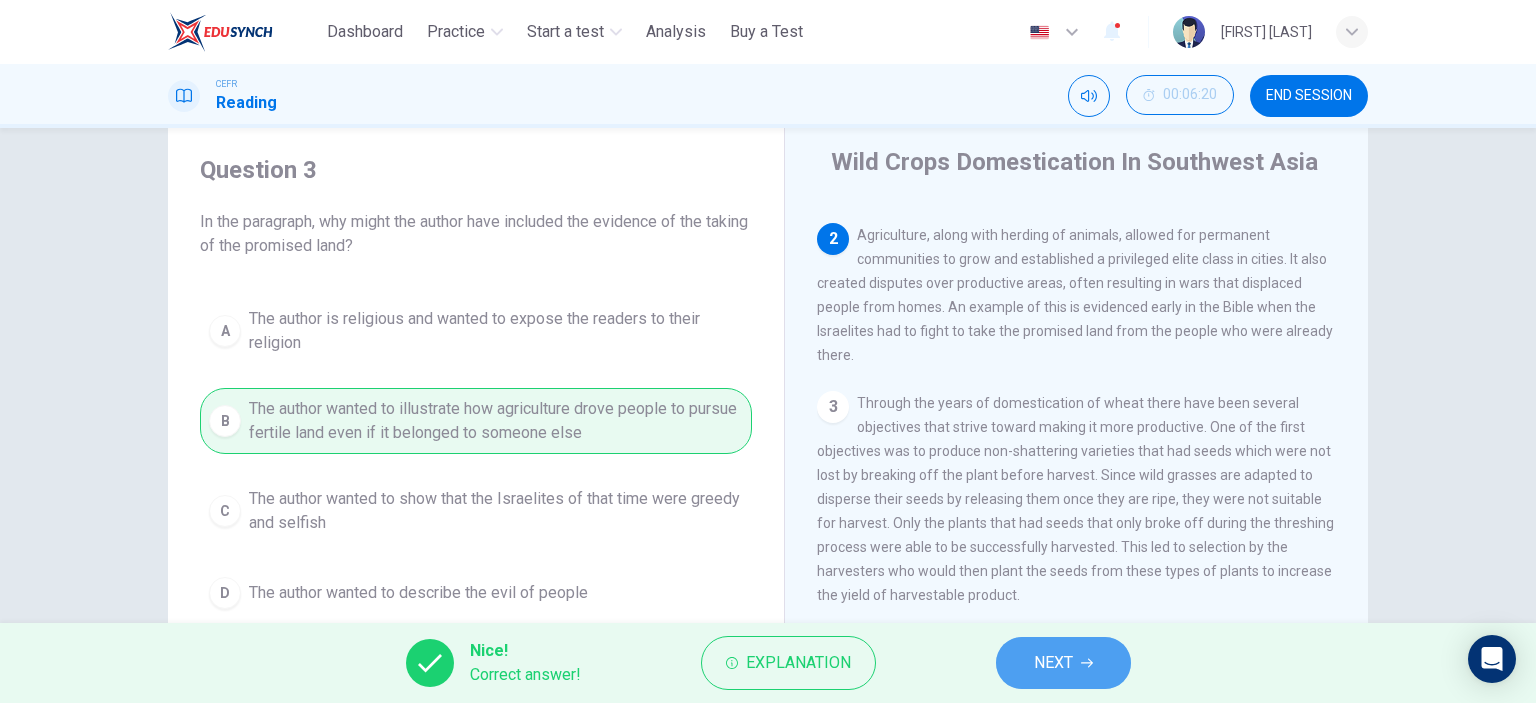 click on "NEXT" at bounding box center [1053, 663] 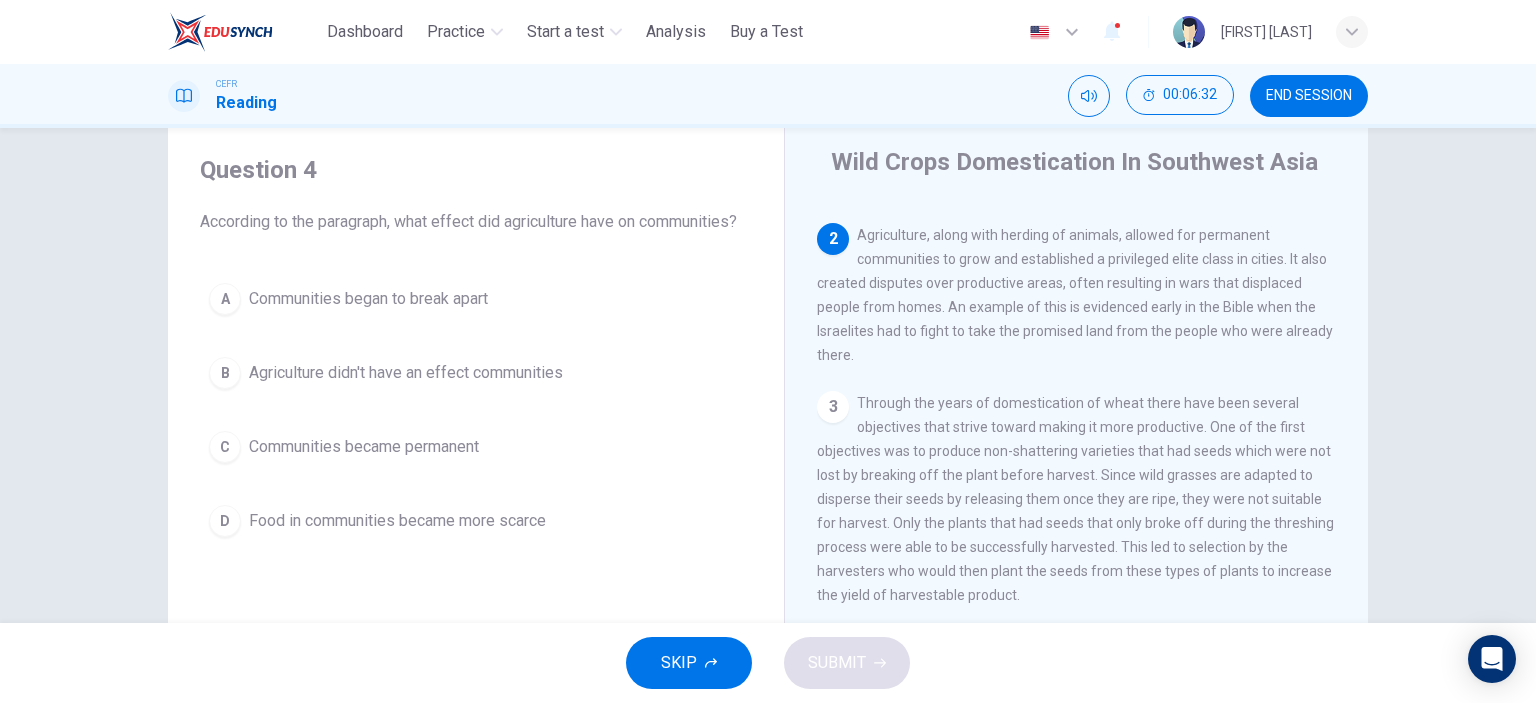 click on "Communities became permanent" at bounding box center [364, 447] 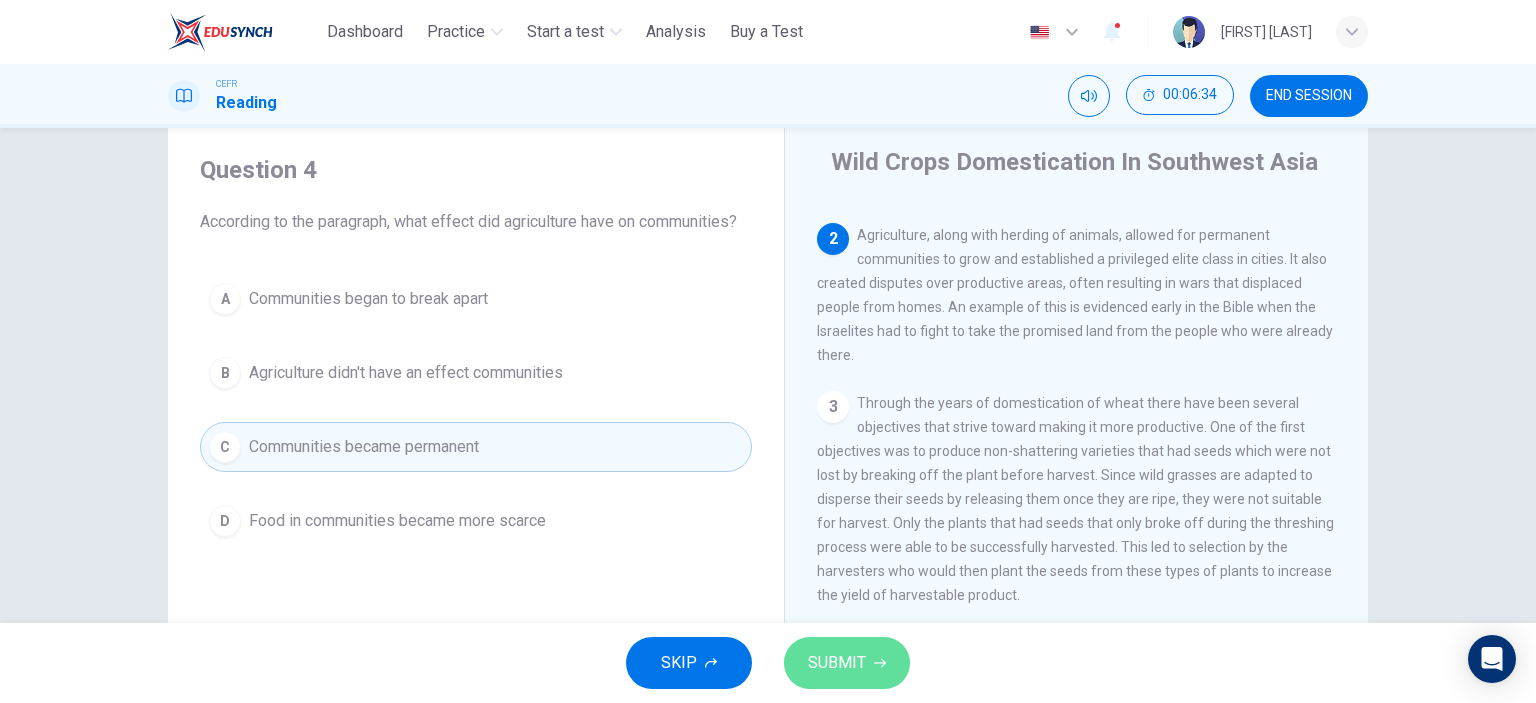 click on "SUBMIT" at bounding box center (837, 663) 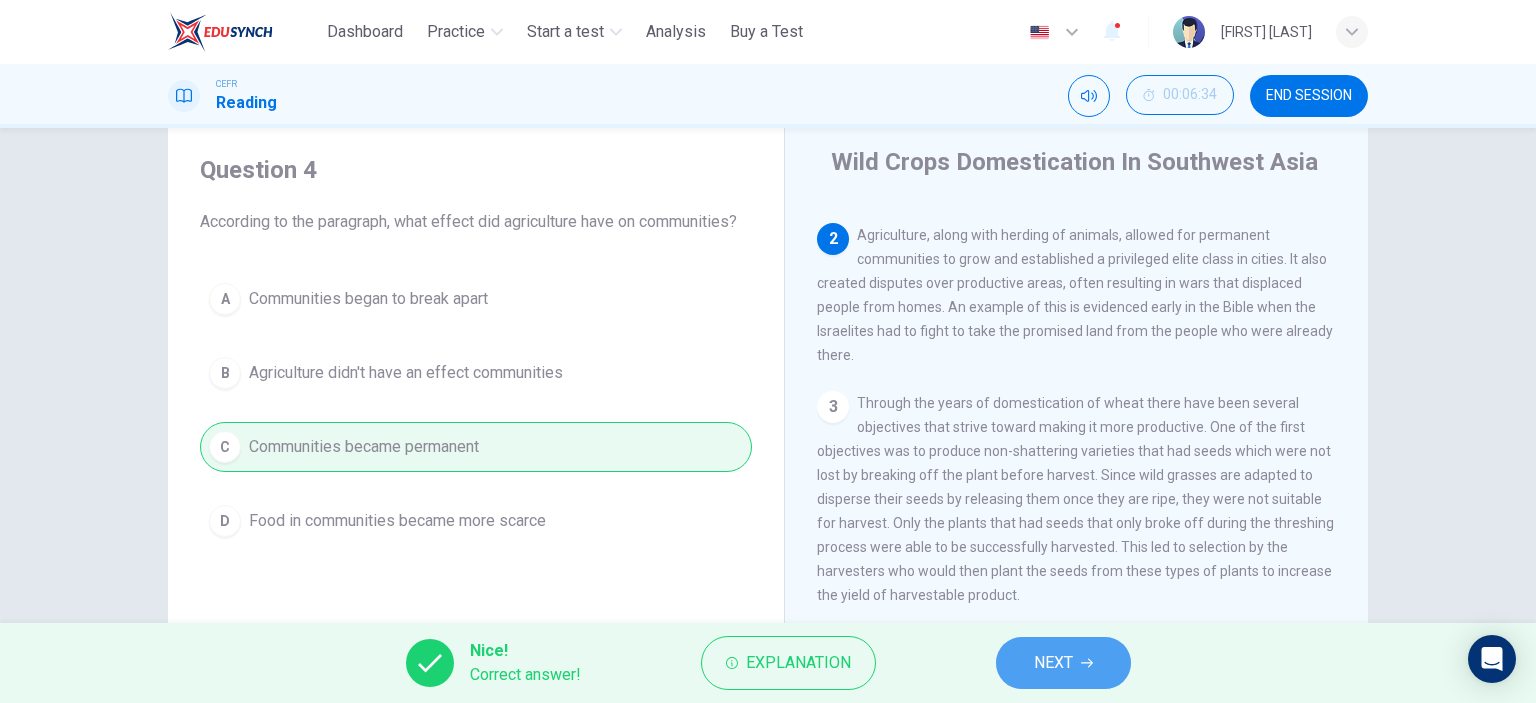 click on "NEXT" at bounding box center (1053, 663) 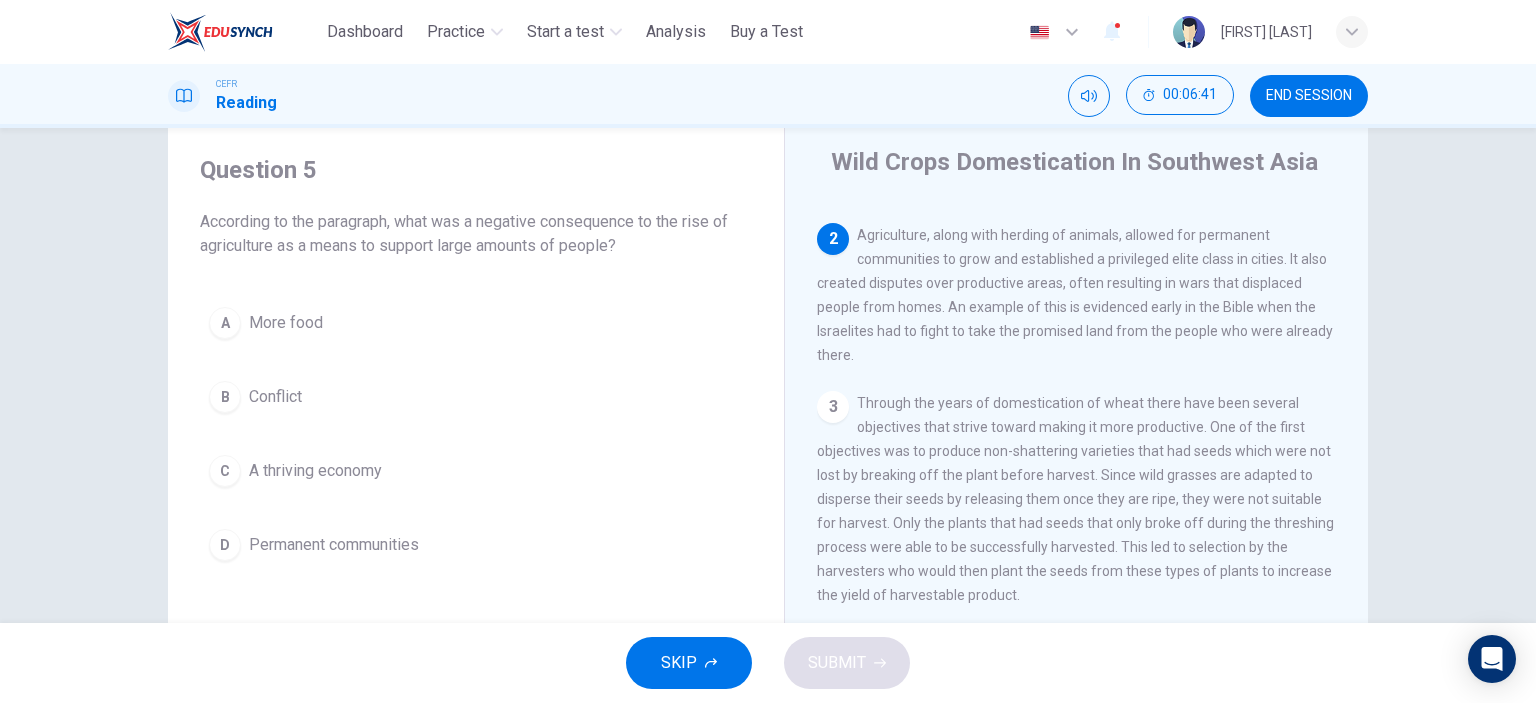 drag, startPoint x: 379, startPoint y: 222, endPoint x: 617, endPoint y: 246, distance: 239.20702 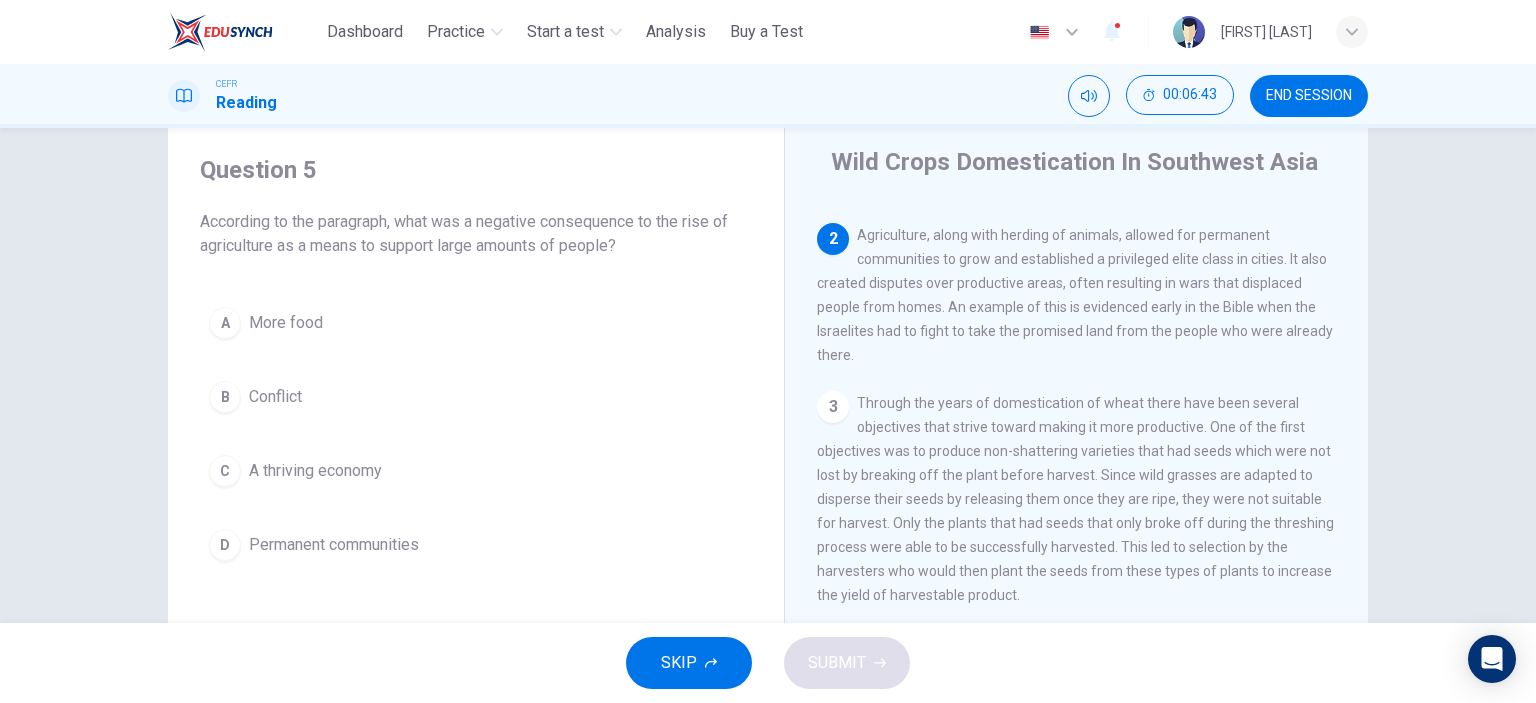 drag, startPoint x: 617, startPoint y: 246, endPoint x: 194, endPoint y: 220, distance: 423.7983 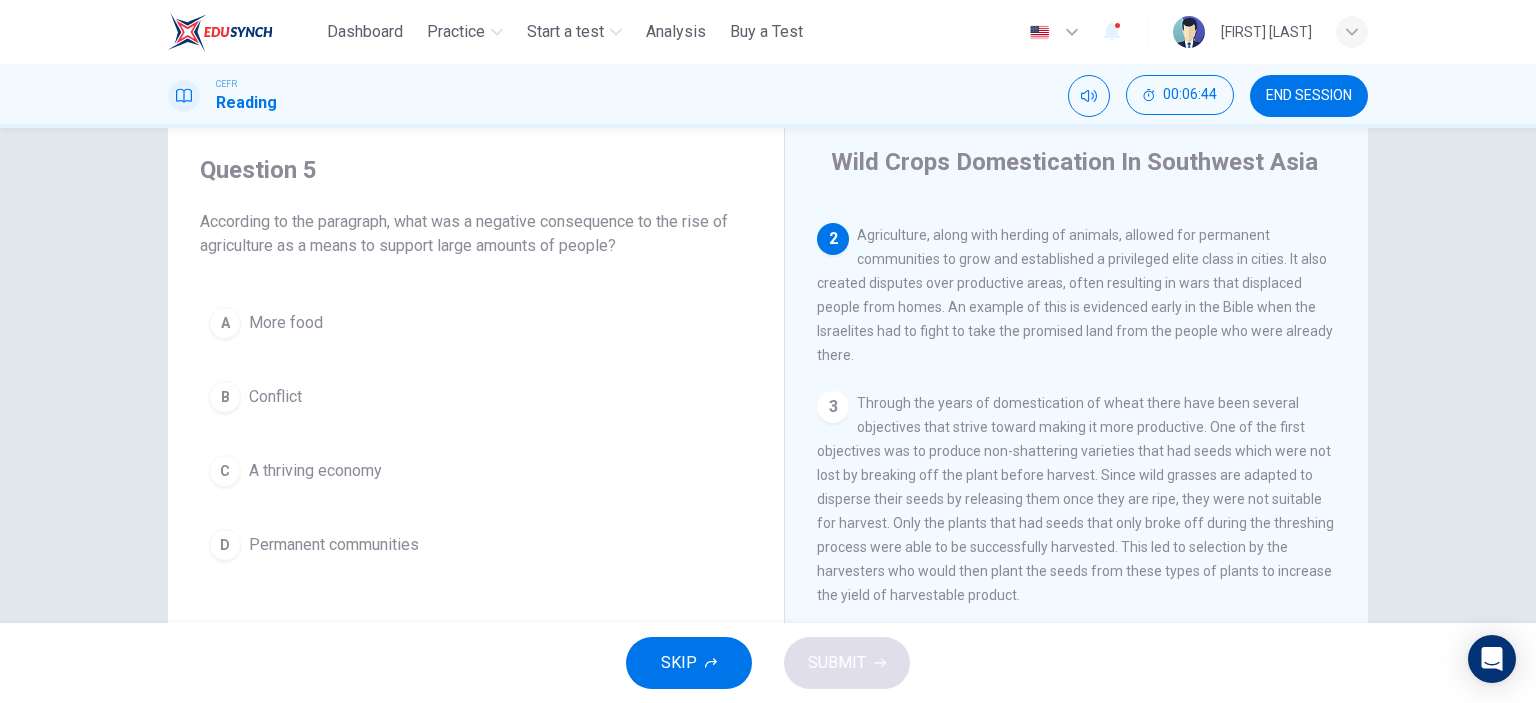 drag, startPoint x: 194, startPoint y: 220, endPoint x: 636, endPoint y: 243, distance: 442.59802 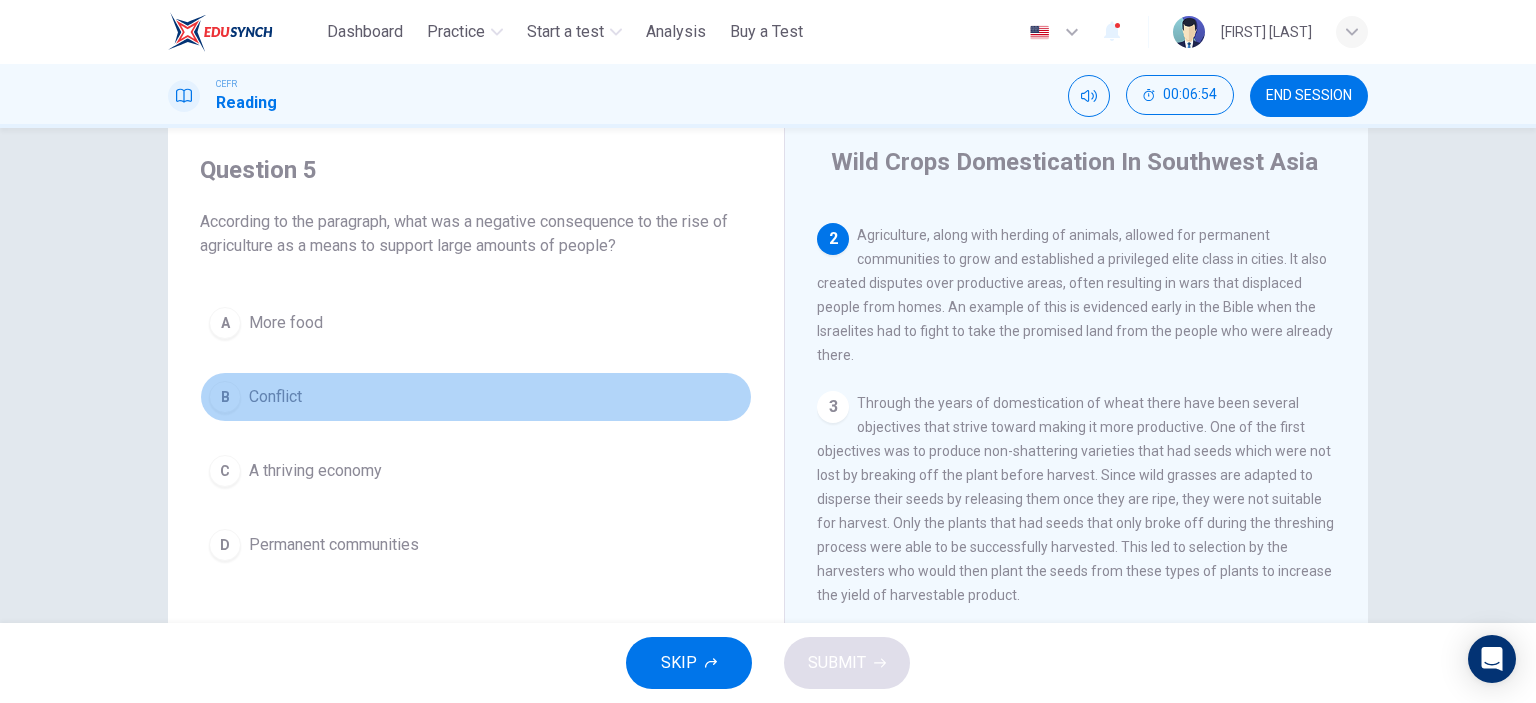 click on "Conflict" at bounding box center (275, 397) 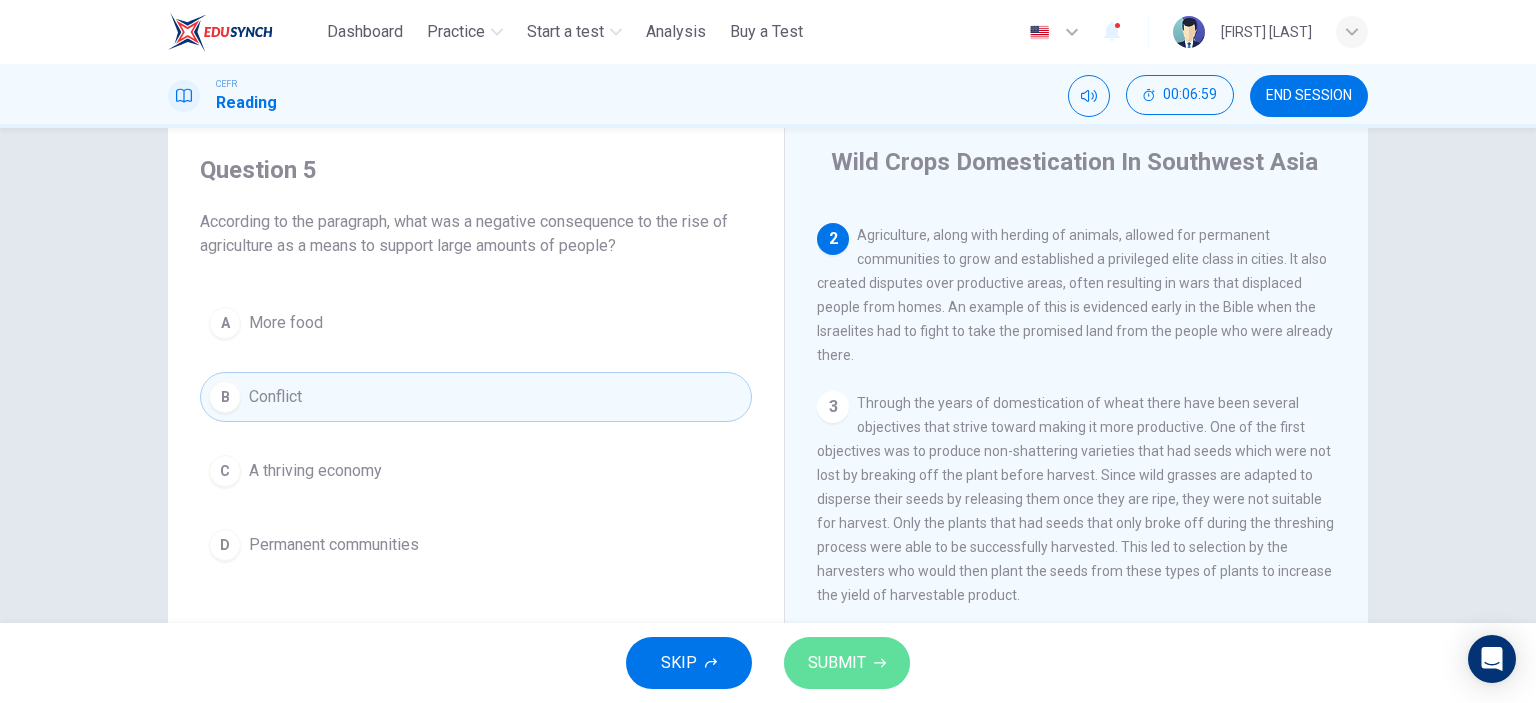 click on "SUBMIT" at bounding box center [837, 663] 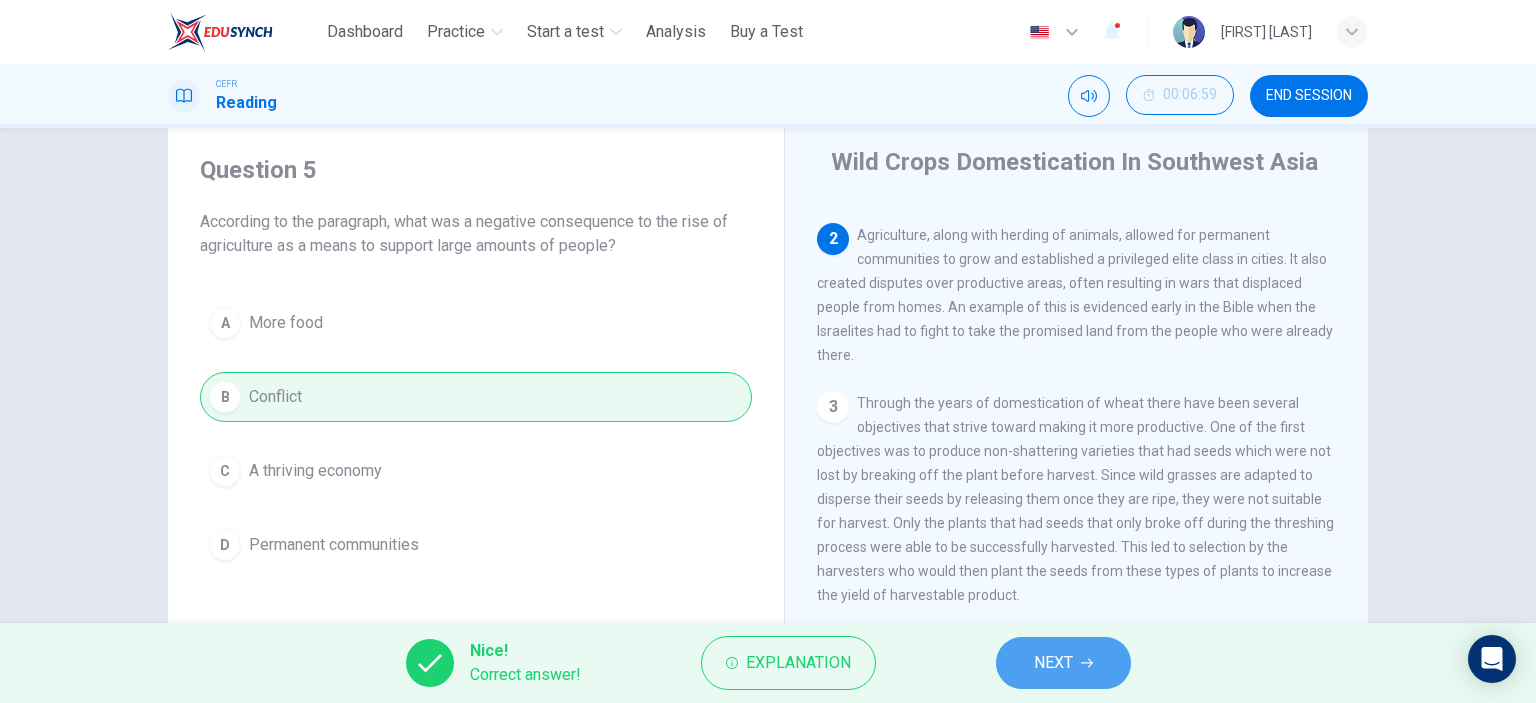 click on "NEXT" at bounding box center (1063, 663) 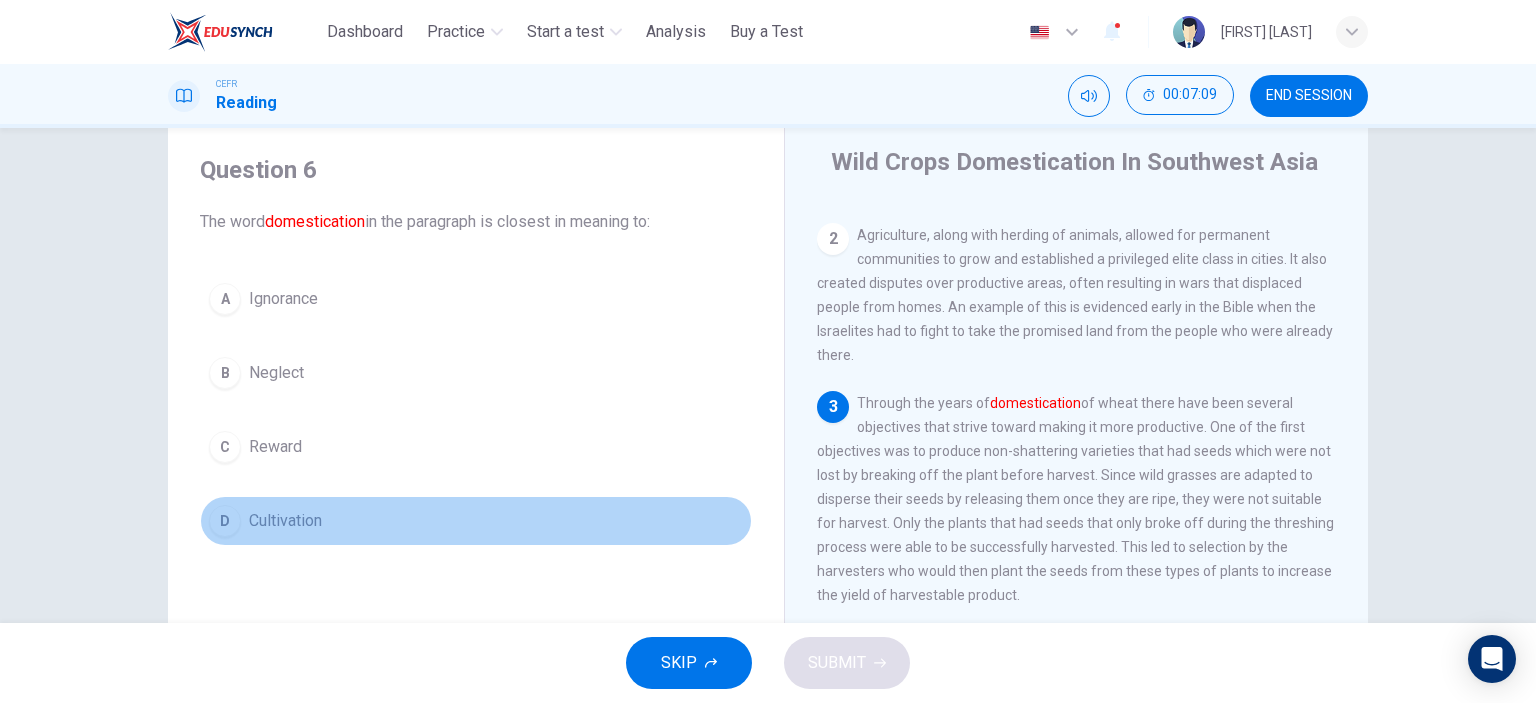 click on "Cultivation" at bounding box center (285, 521) 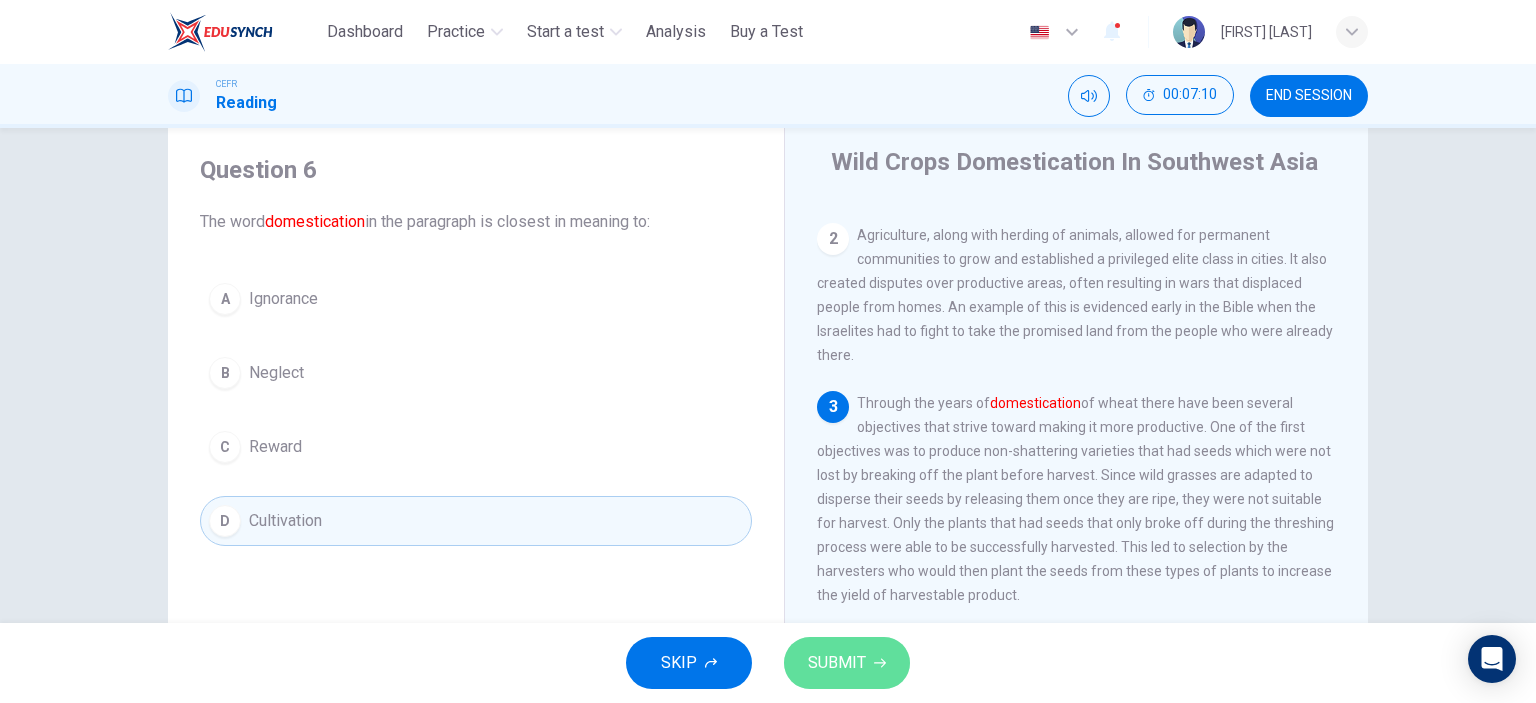 click on "SUBMIT" at bounding box center (837, 663) 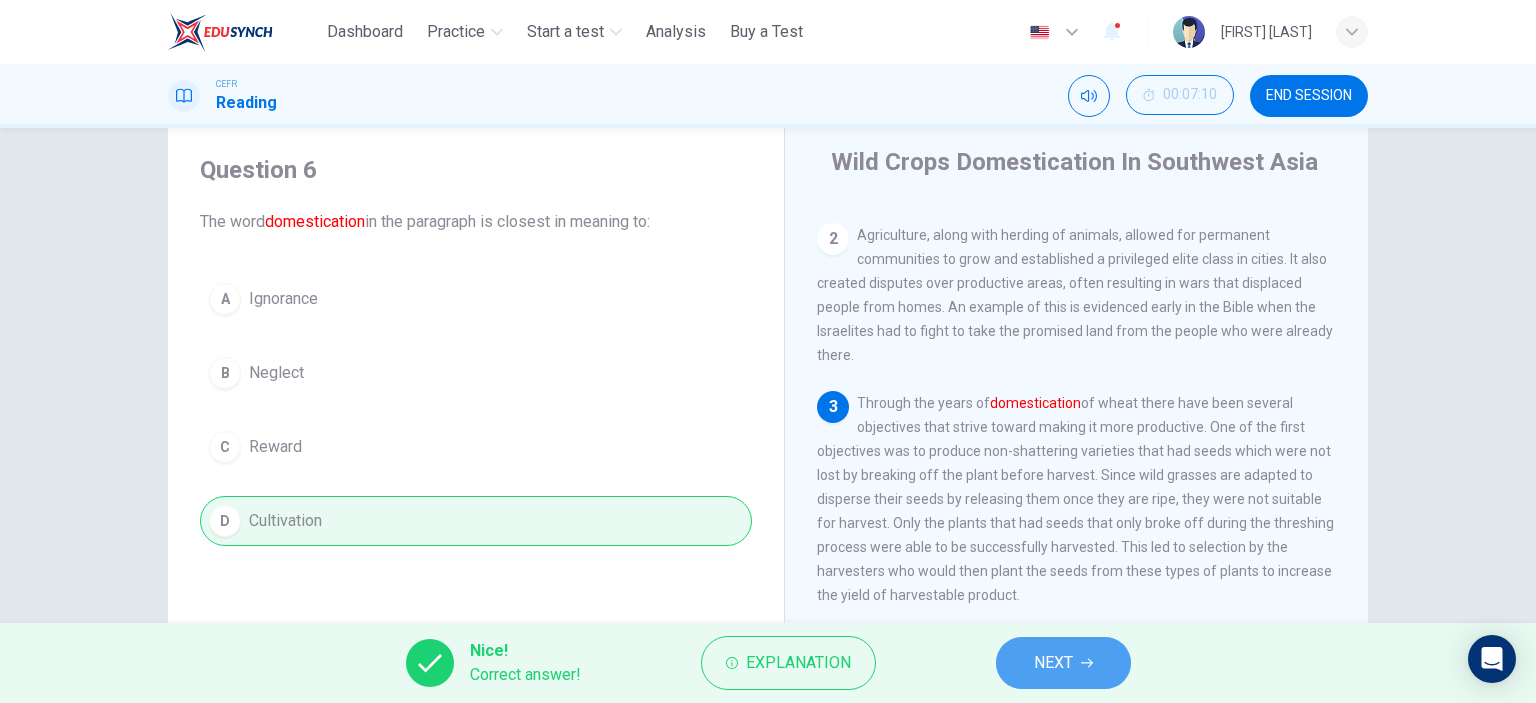 click on "NEXT" at bounding box center (1063, 663) 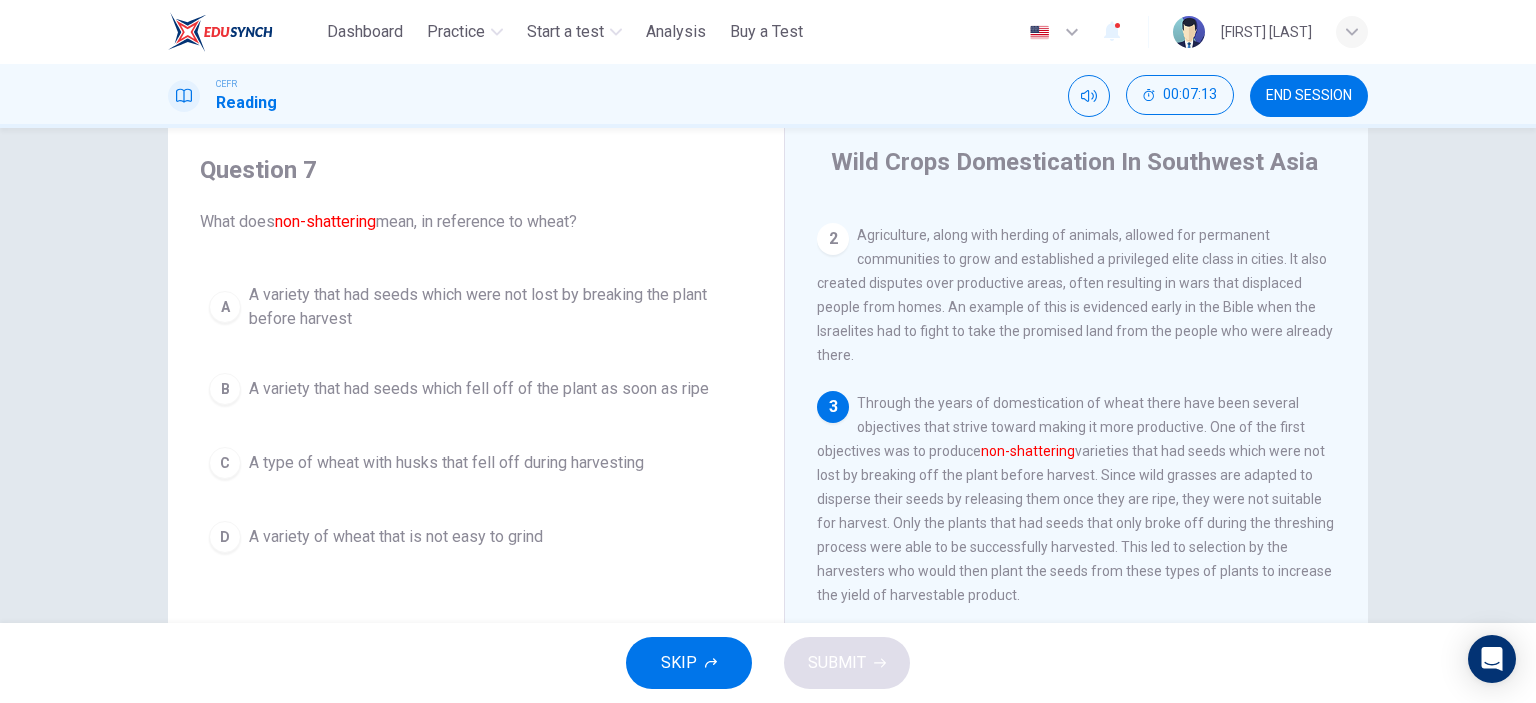 drag, startPoint x: 198, startPoint y: 219, endPoint x: 624, endPoint y: 235, distance: 426.30035 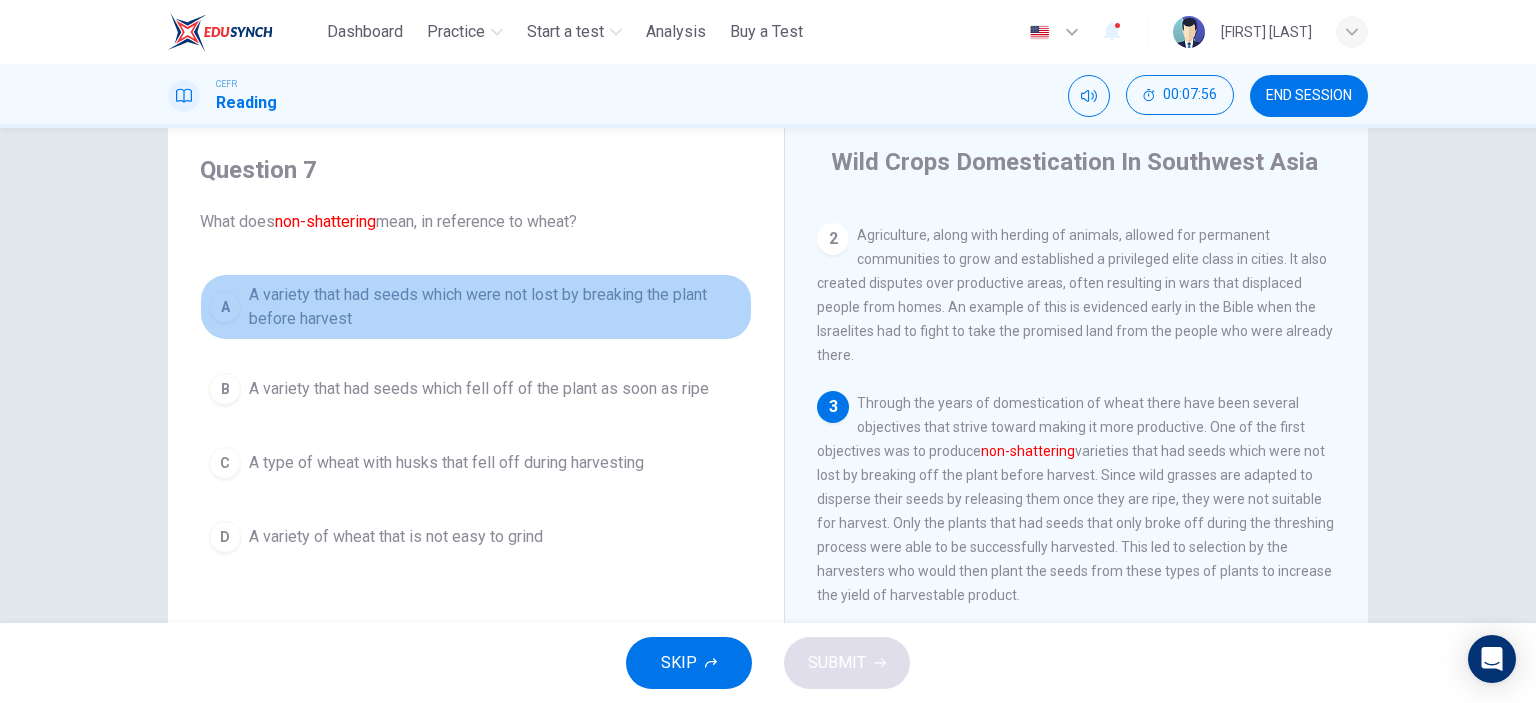 click on "A variety that had seeds which were not lost by breaking the plant before harvest" at bounding box center (496, 307) 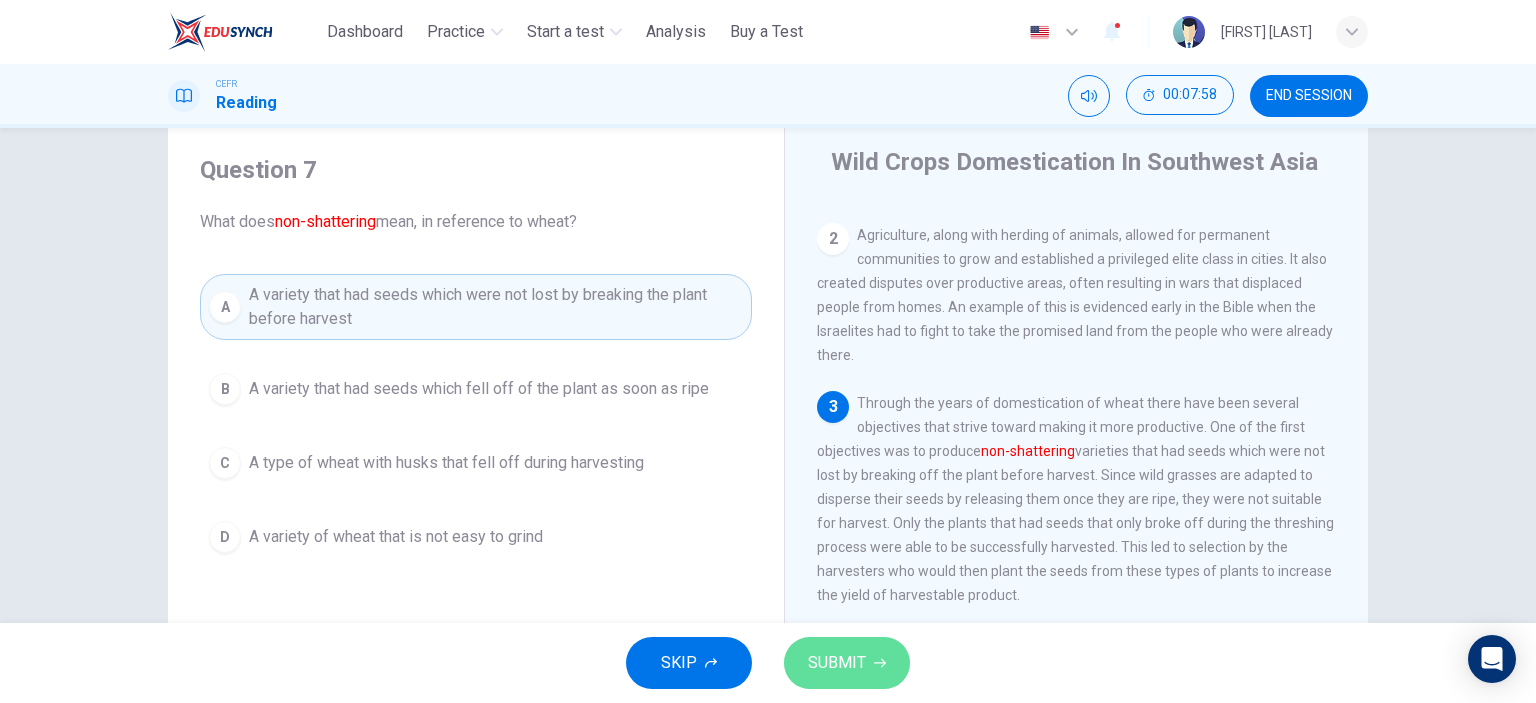 click on "SUBMIT" at bounding box center (837, 663) 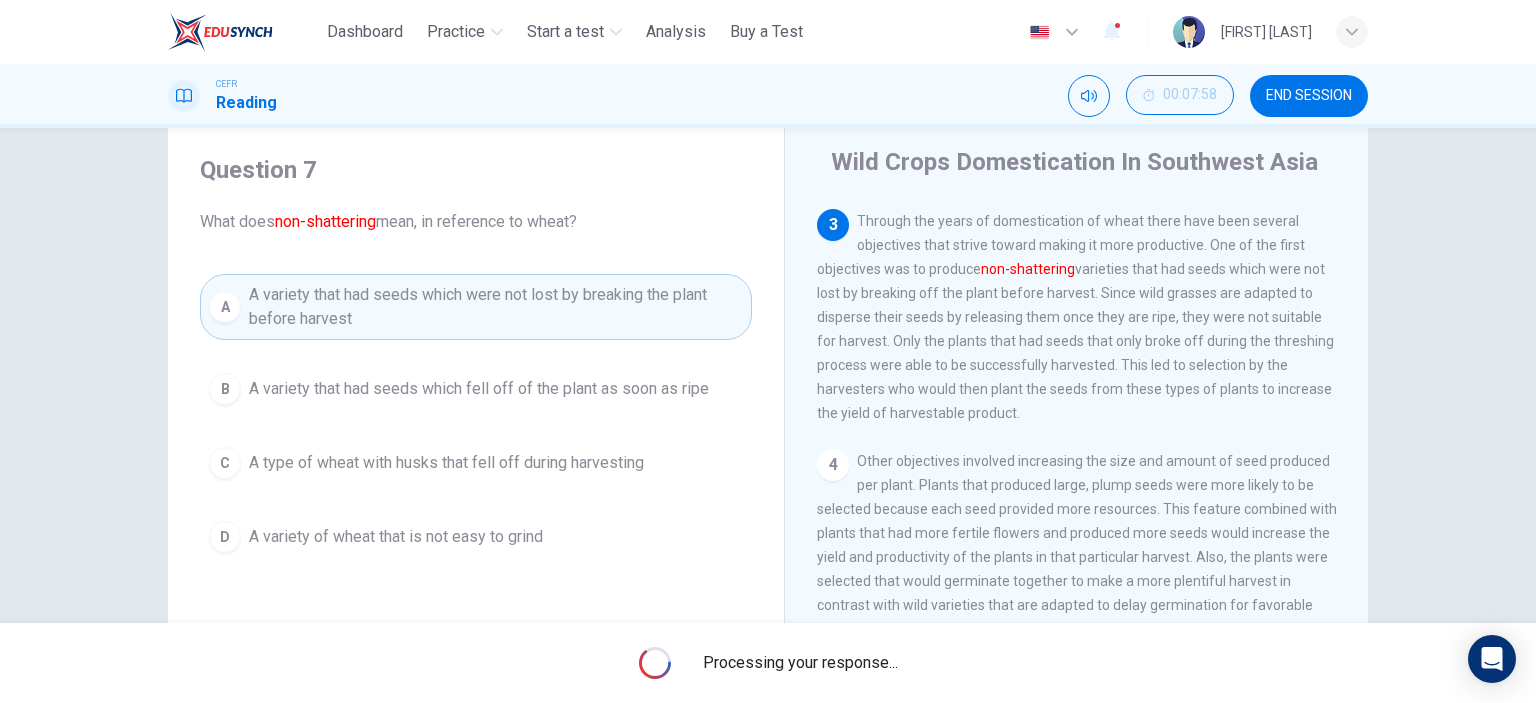 scroll, scrollTop: 405, scrollLeft: 0, axis: vertical 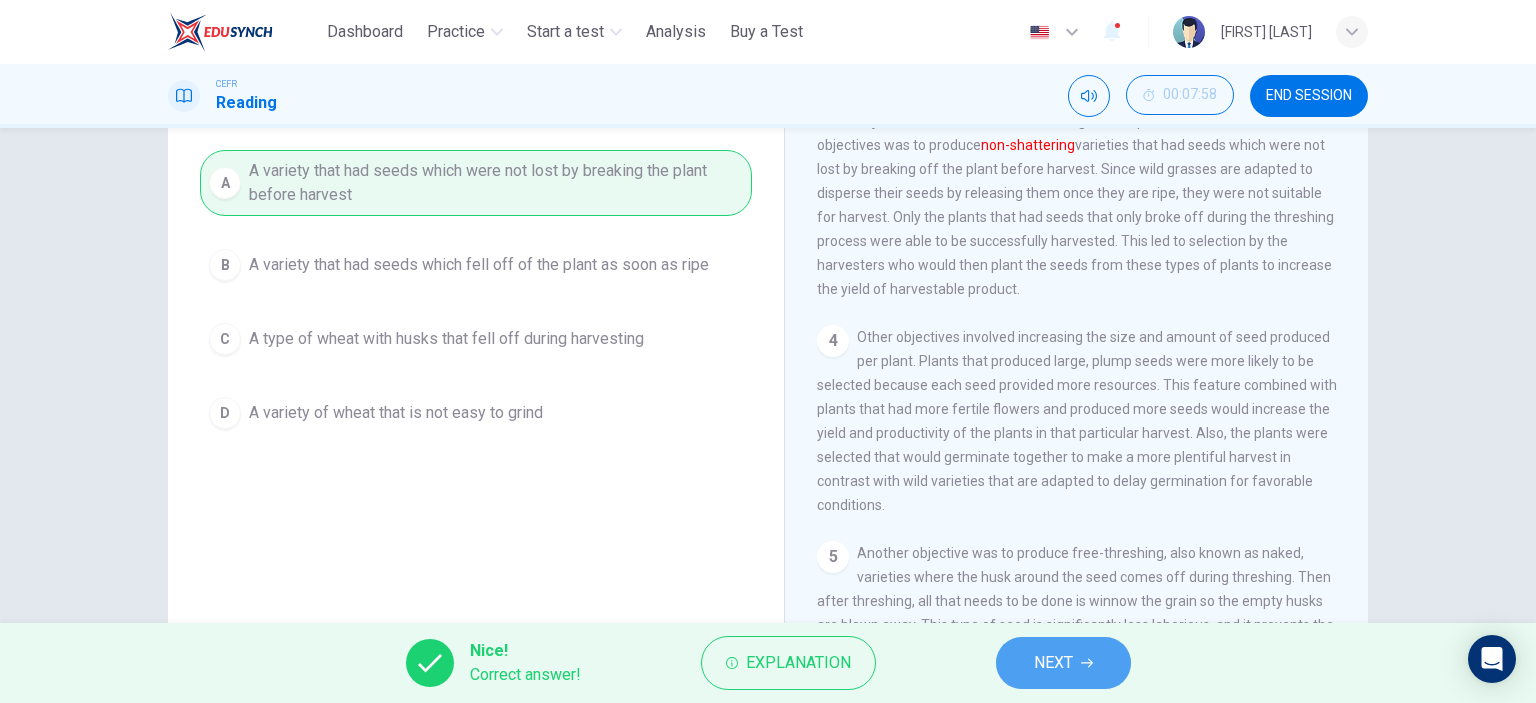 click on "NEXT" at bounding box center (1053, 663) 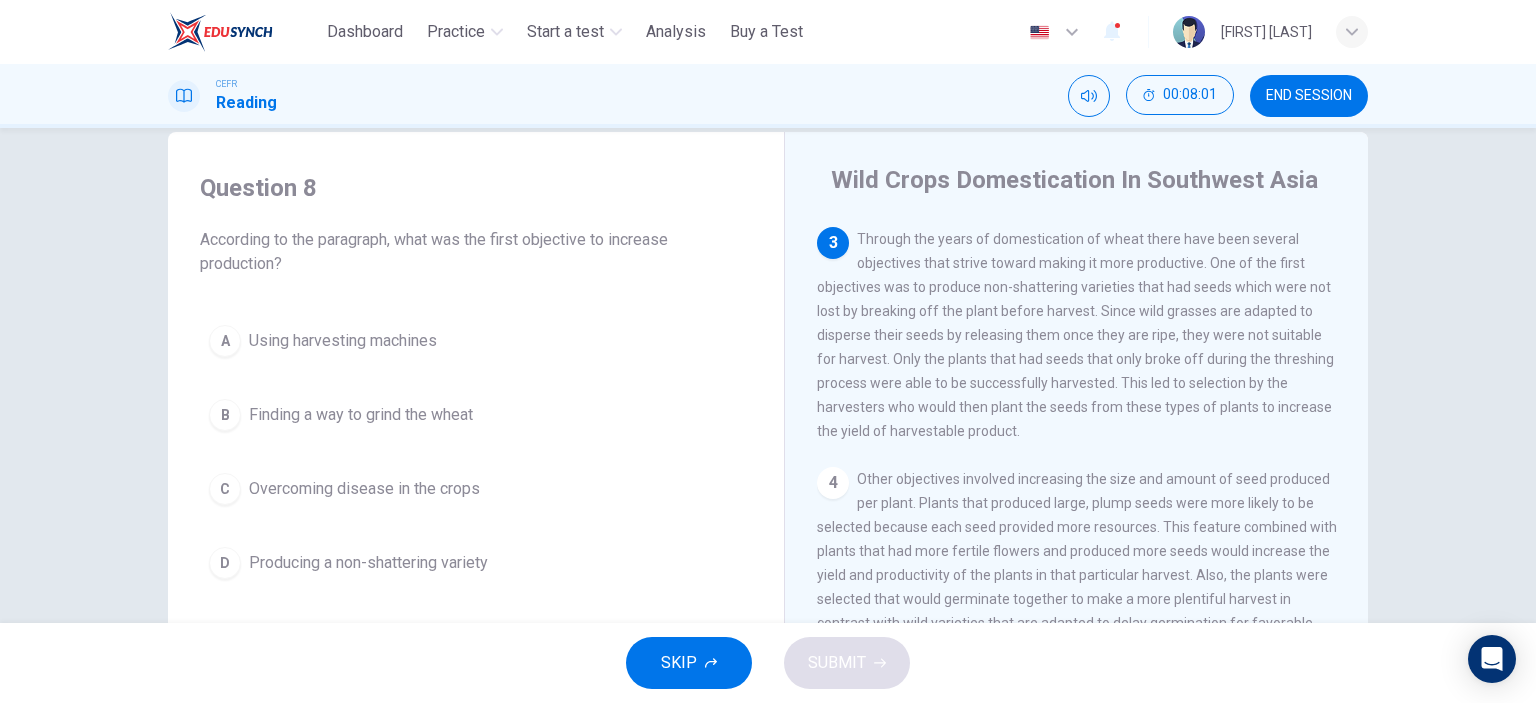 scroll, scrollTop: 0, scrollLeft: 0, axis: both 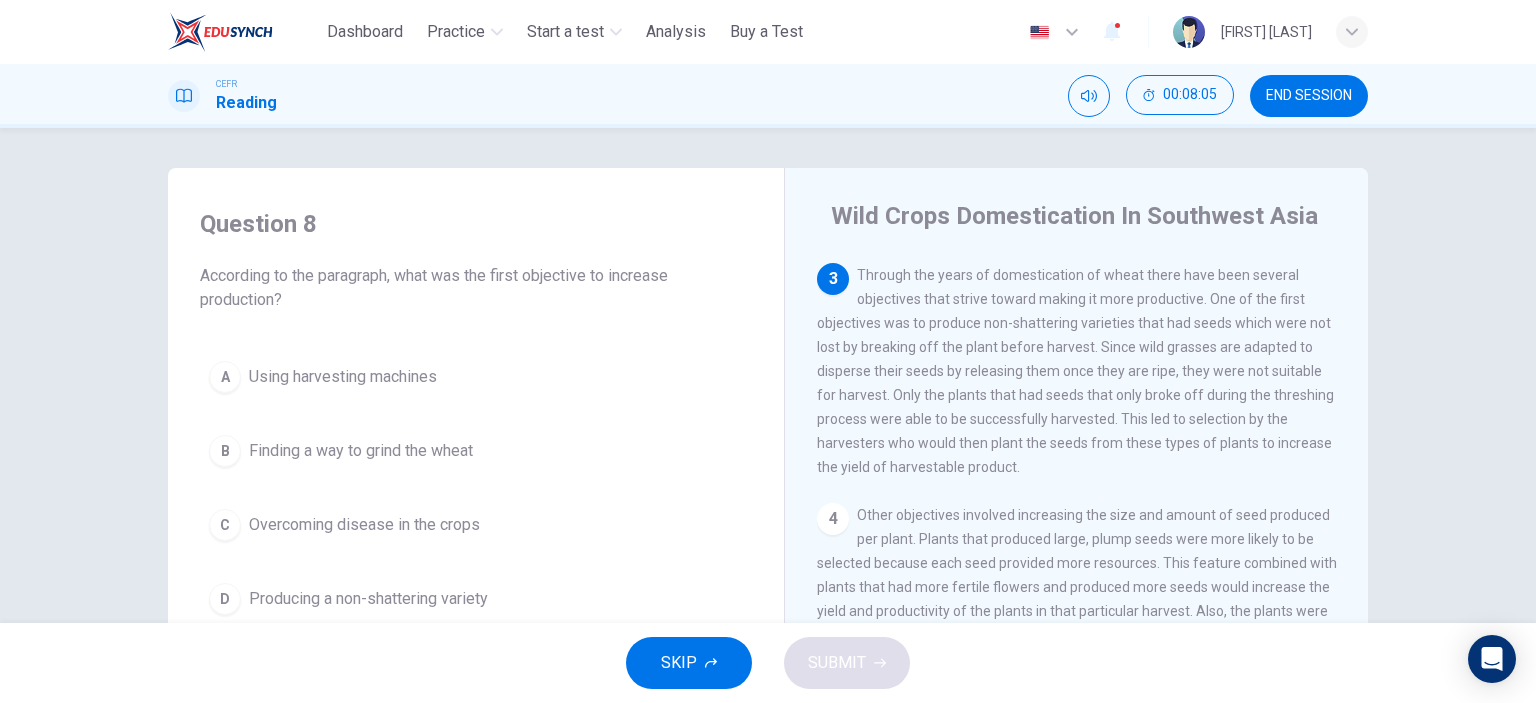 drag, startPoint x: 384, startPoint y: 270, endPoint x: 528, endPoint y: 398, distance: 192.66551 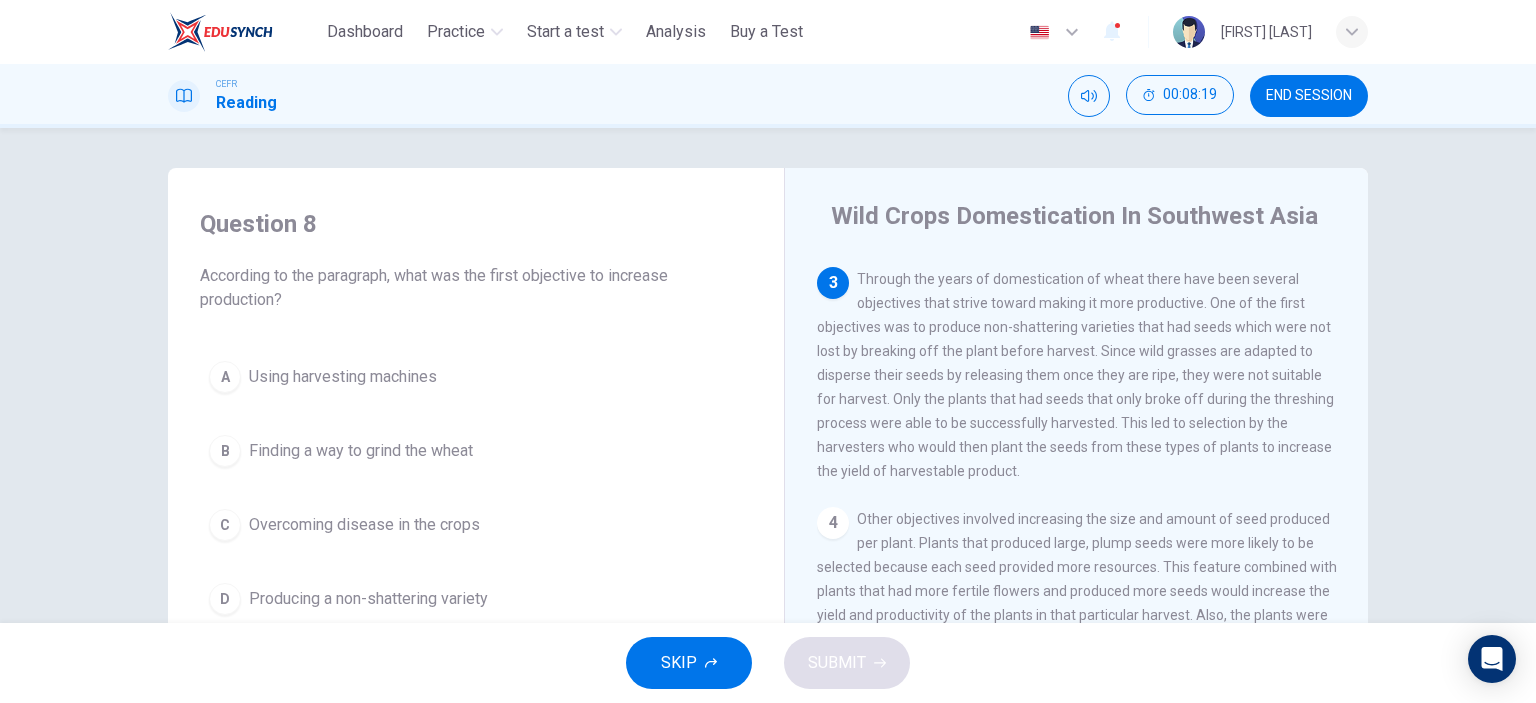 scroll, scrollTop: 358, scrollLeft: 0, axis: vertical 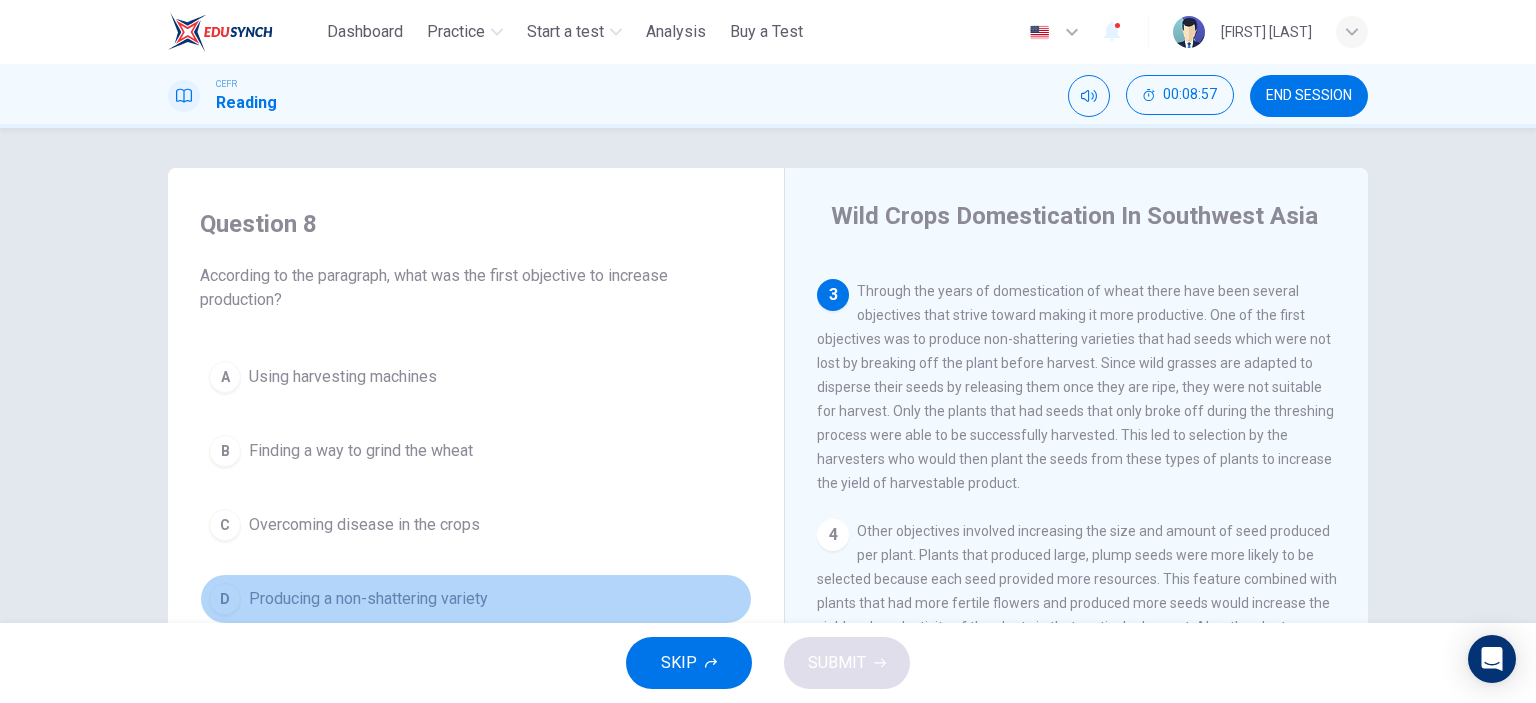 click on "Producing a non-shattering variety" at bounding box center [368, 599] 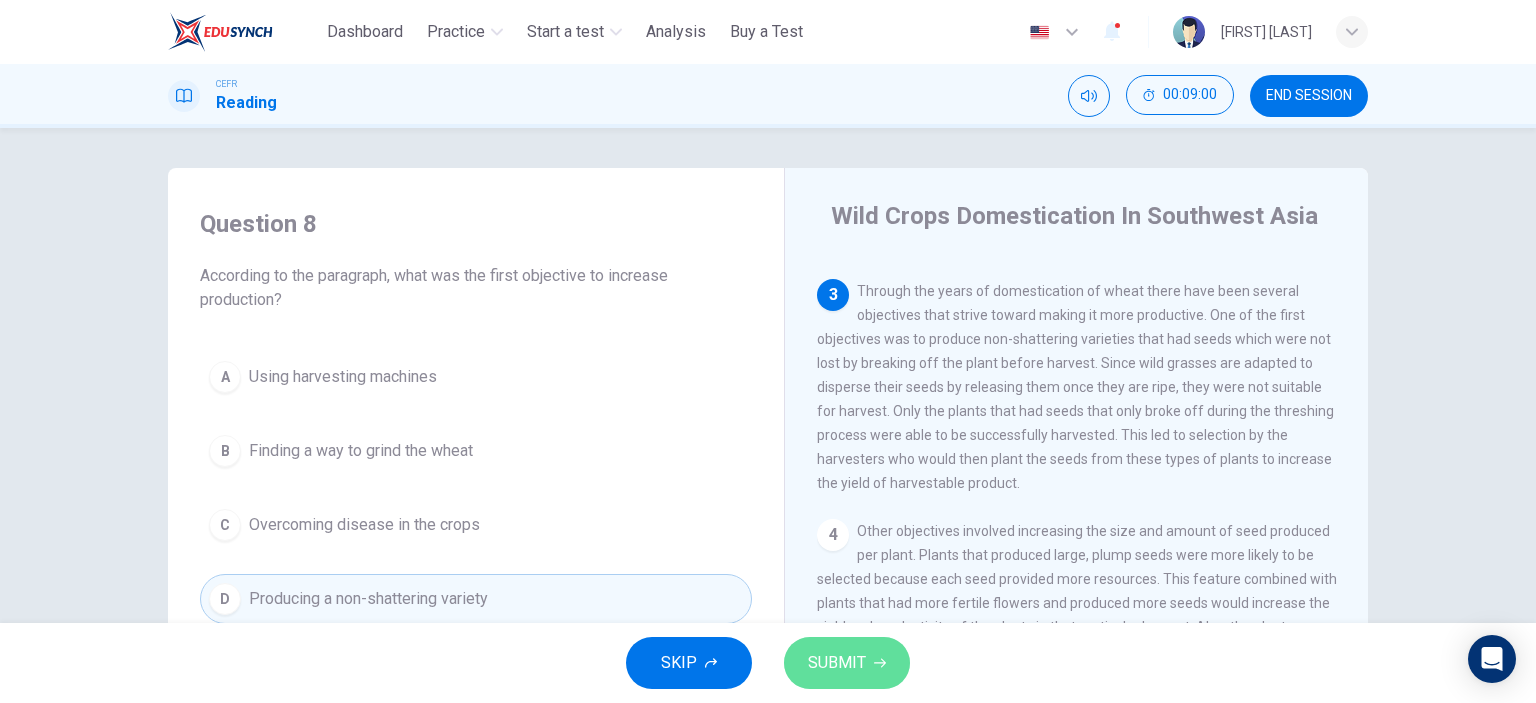 click on "SUBMIT" at bounding box center (837, 663) 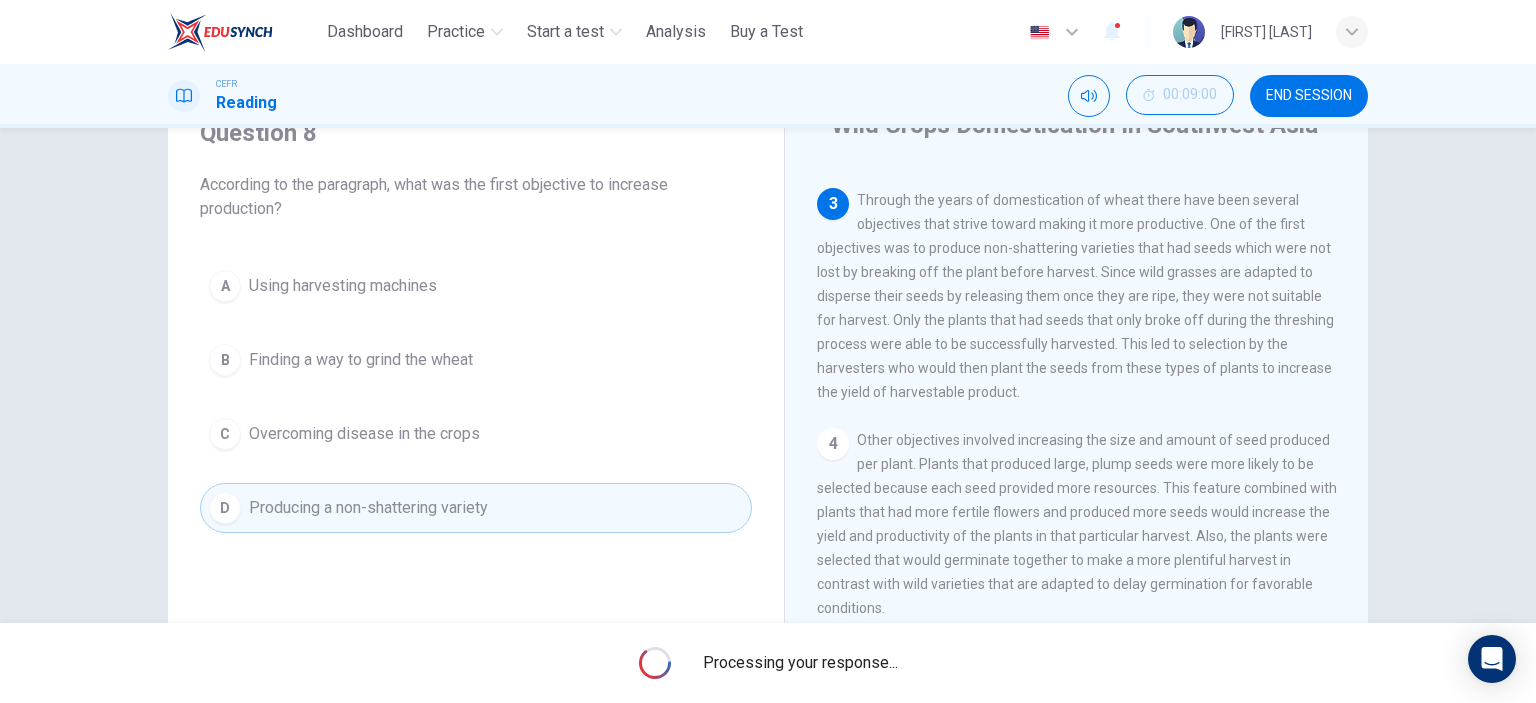 scroll, scrollTop: 97, scrollLeft: 0, axis: vertical 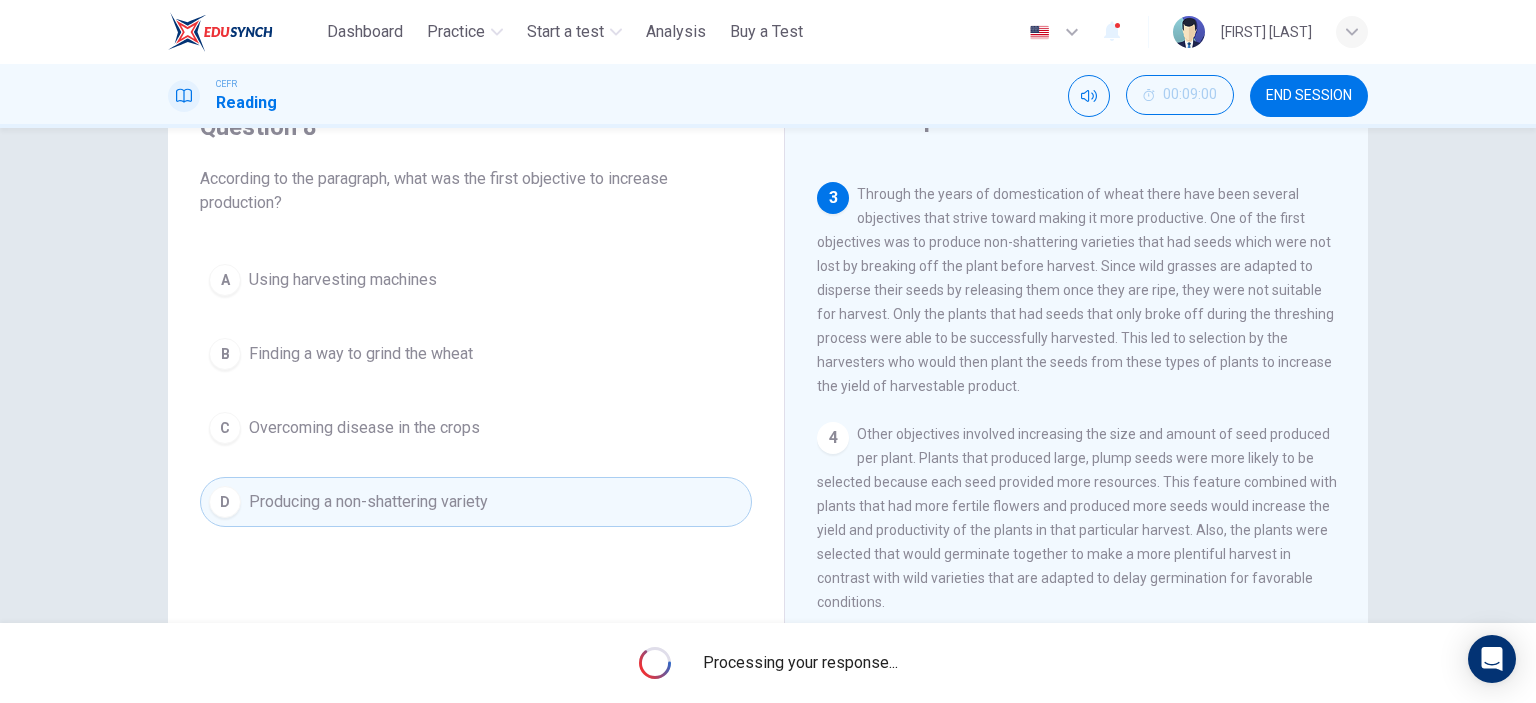 click on "Processing your response..." at bounding box center (800, 663) 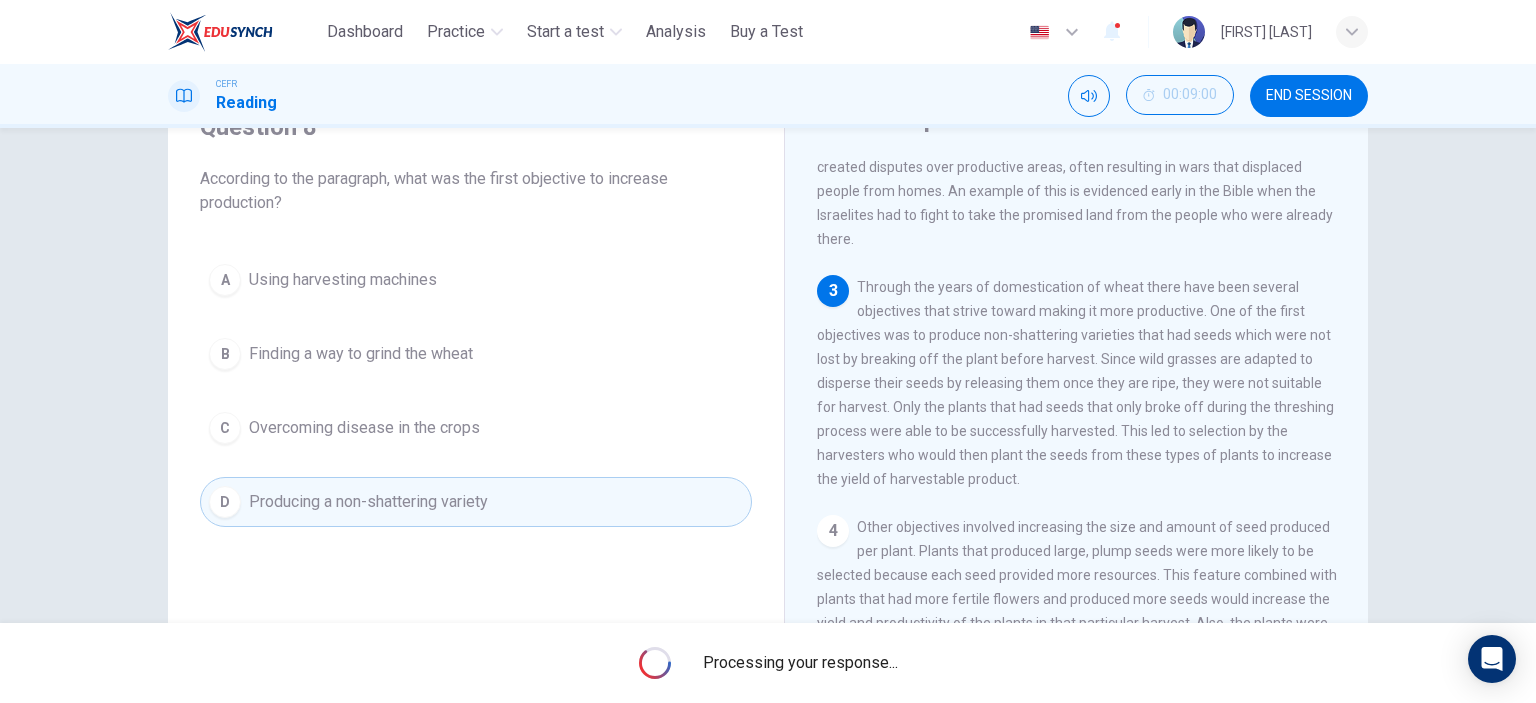 scroll, scrollTop: 405, scrollLeft: 0, axis: vertical 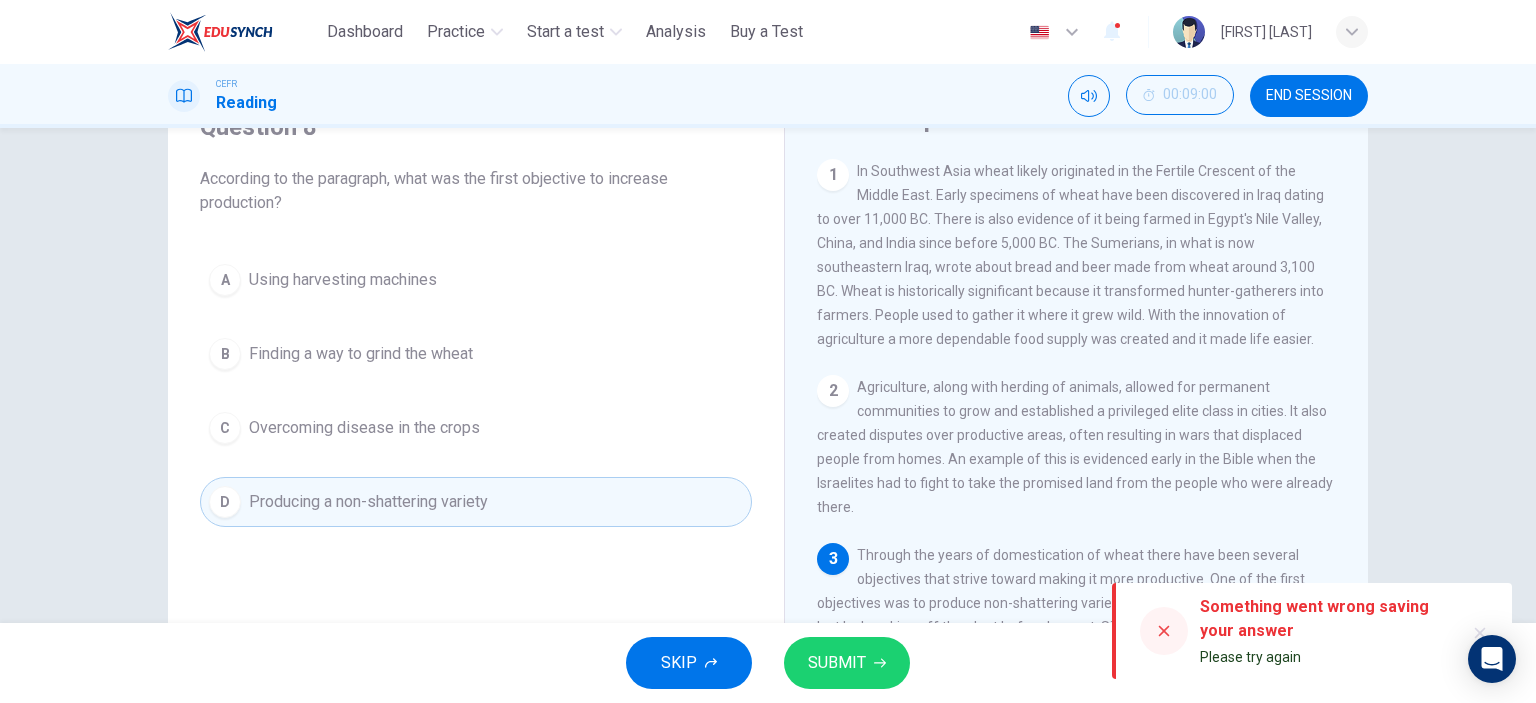 click 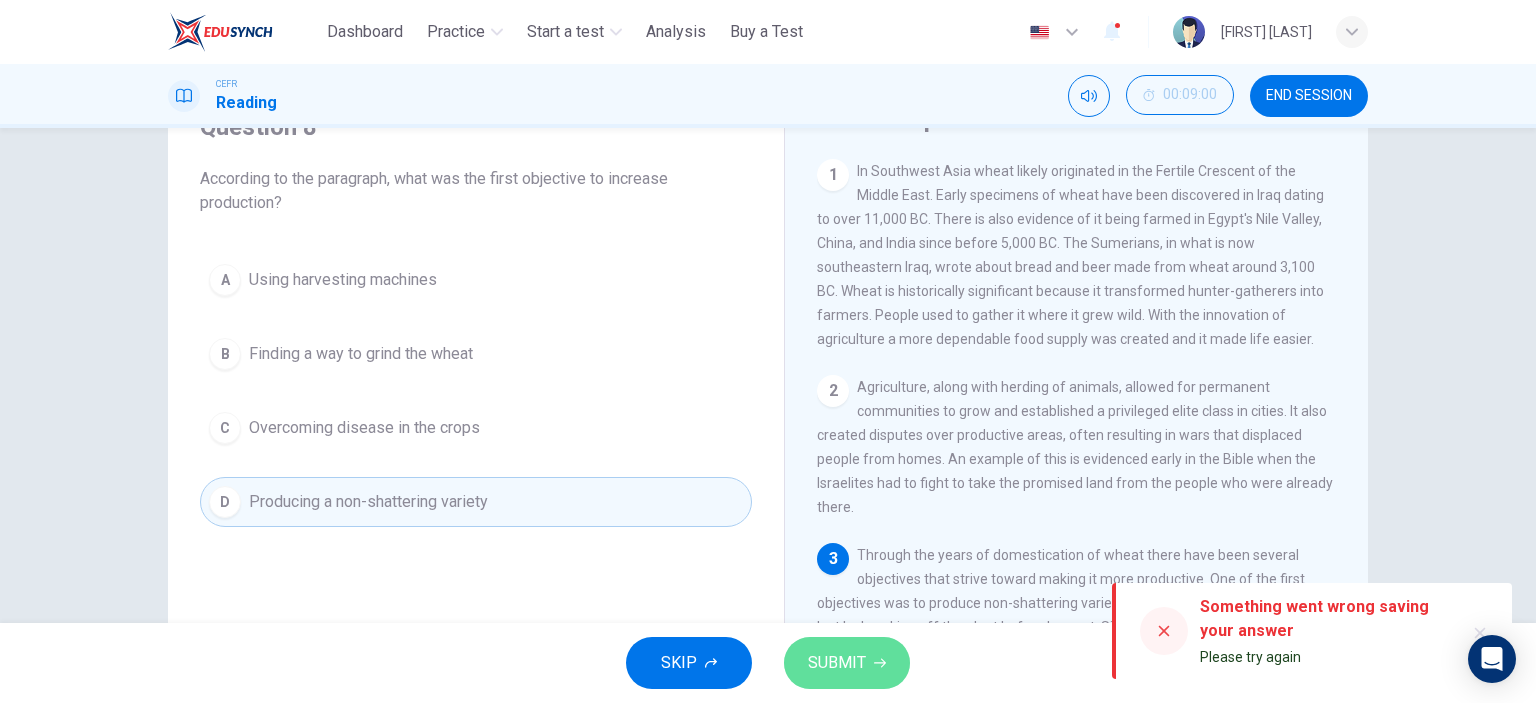 click on "SUBMIT" at bounding box center (837, 663) 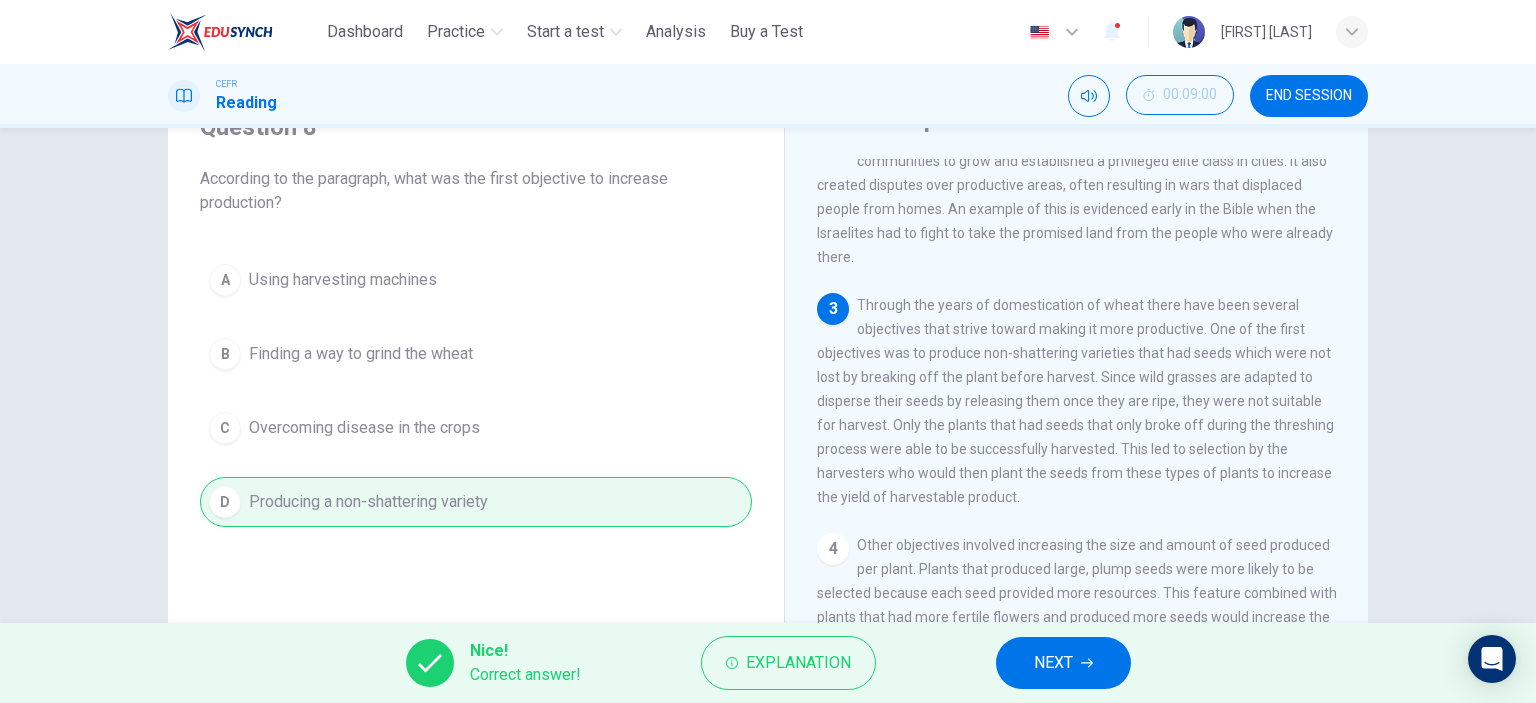 scroll, scrollTop: 254, scrollLeft: 0, axis: vertical 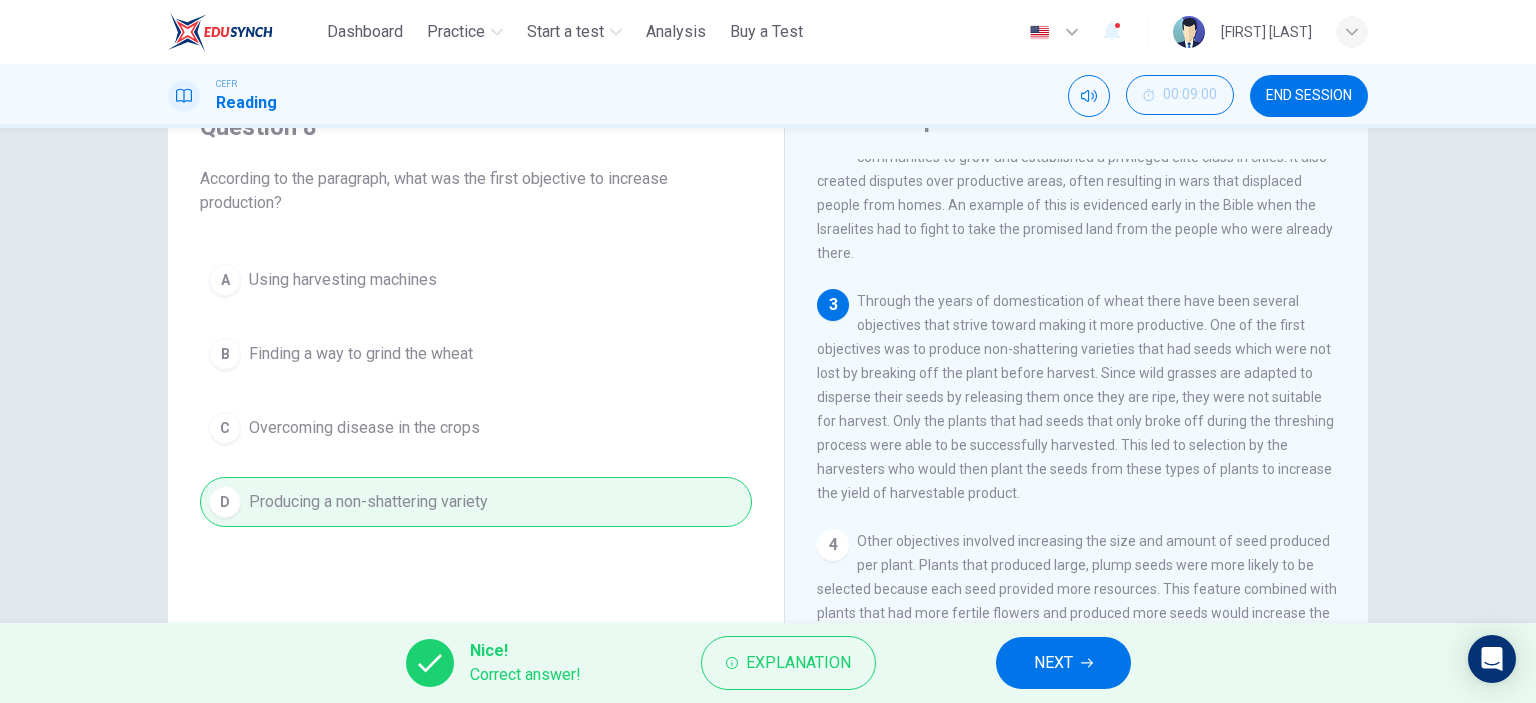 click on "NEXT" at bounding box center [1063, 663] 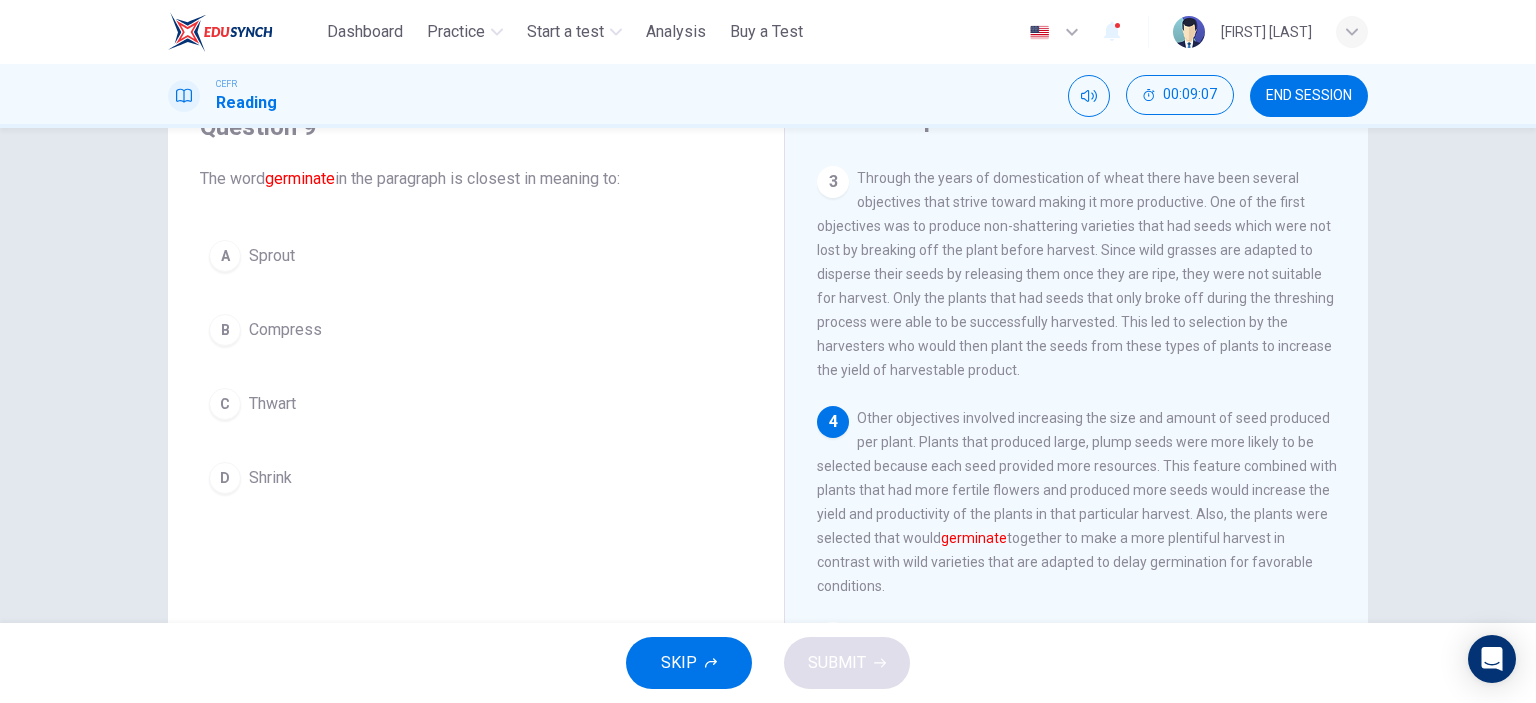 scroll, scrollTop: 405, scrollLeft: 0, axis: vertical 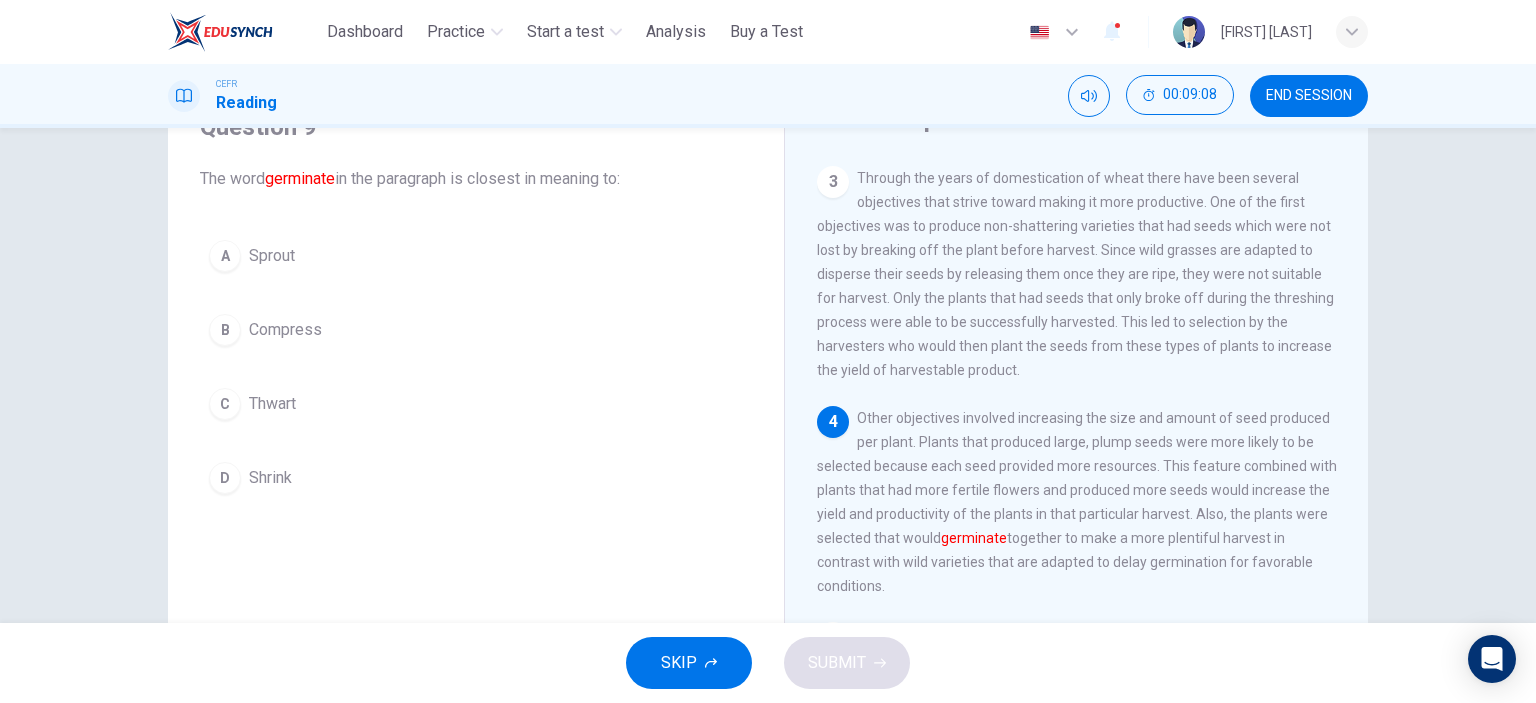 drag, startPoint x: 1356, startPoint y: 384, endPoint x: 1352, endPoint y: 553, distance: 169.04733 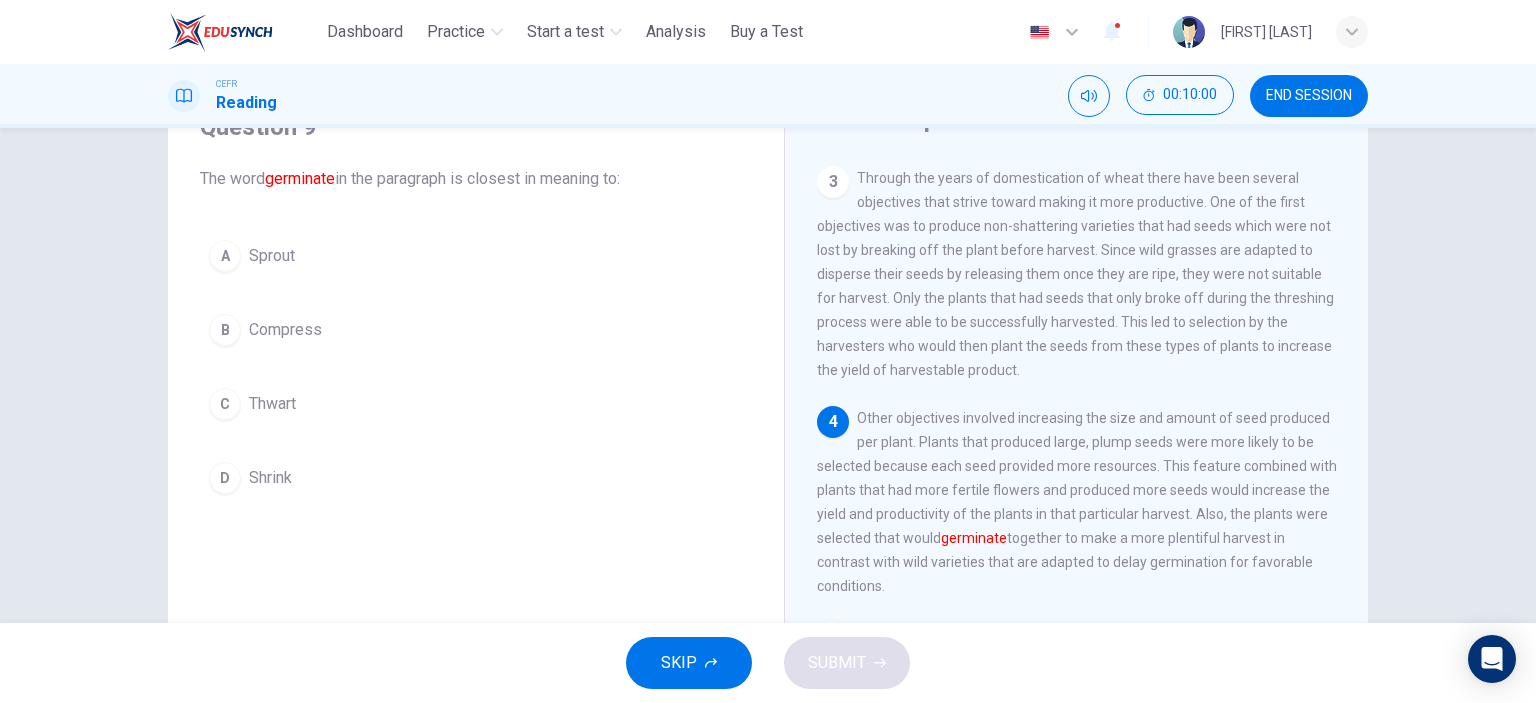 click on "A Sprout" at bounding box center [476, 256] 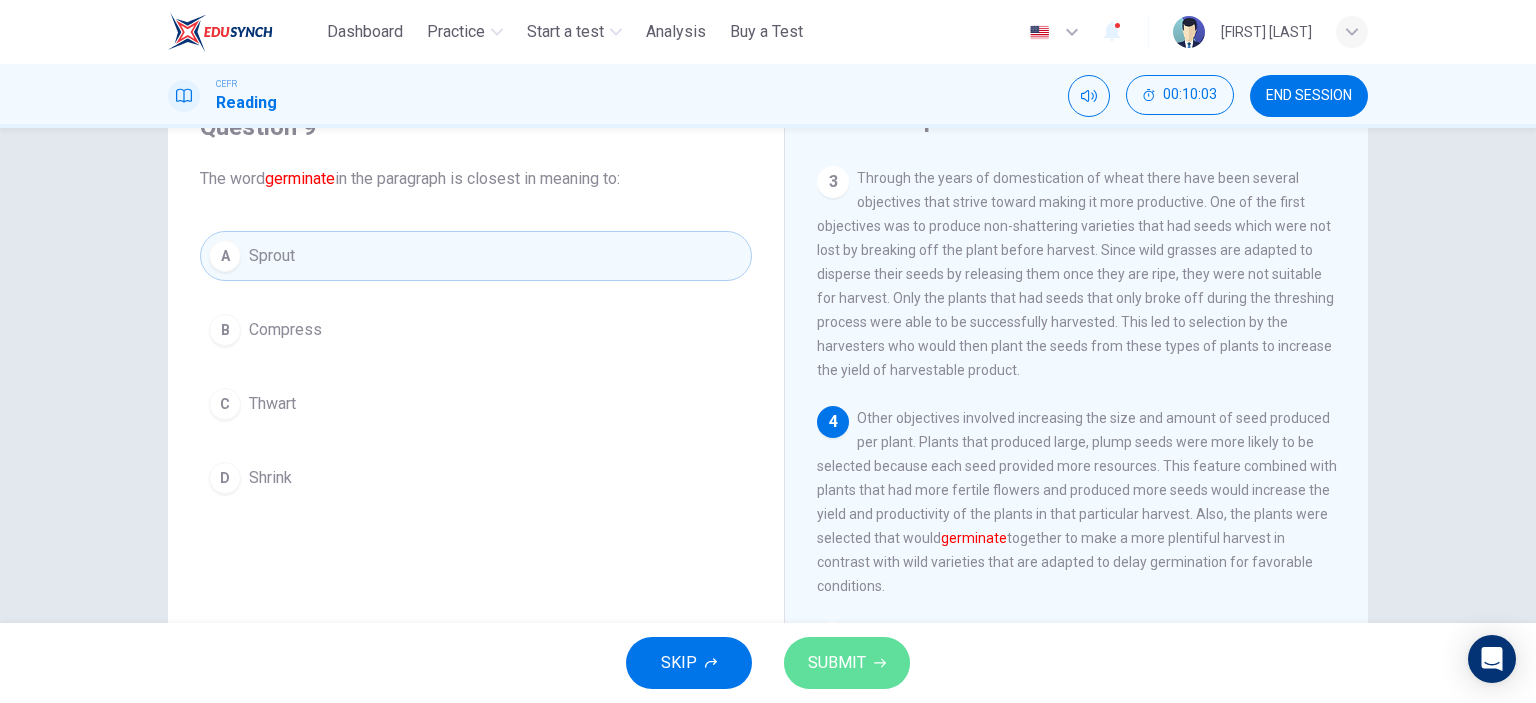 click on "SUBMIT" at bounding box center [837, 663] 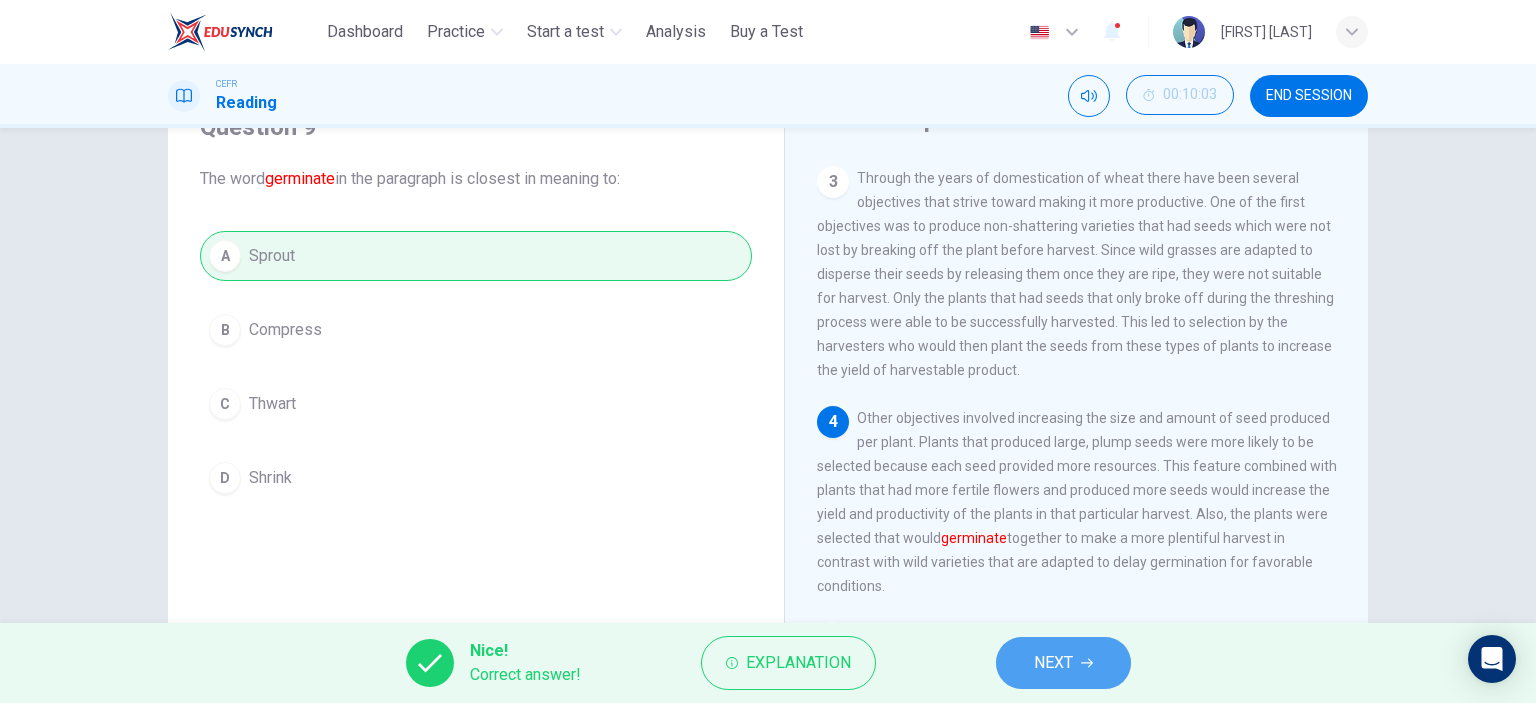 click on "NEXT" at bounding box center [1053, 663] 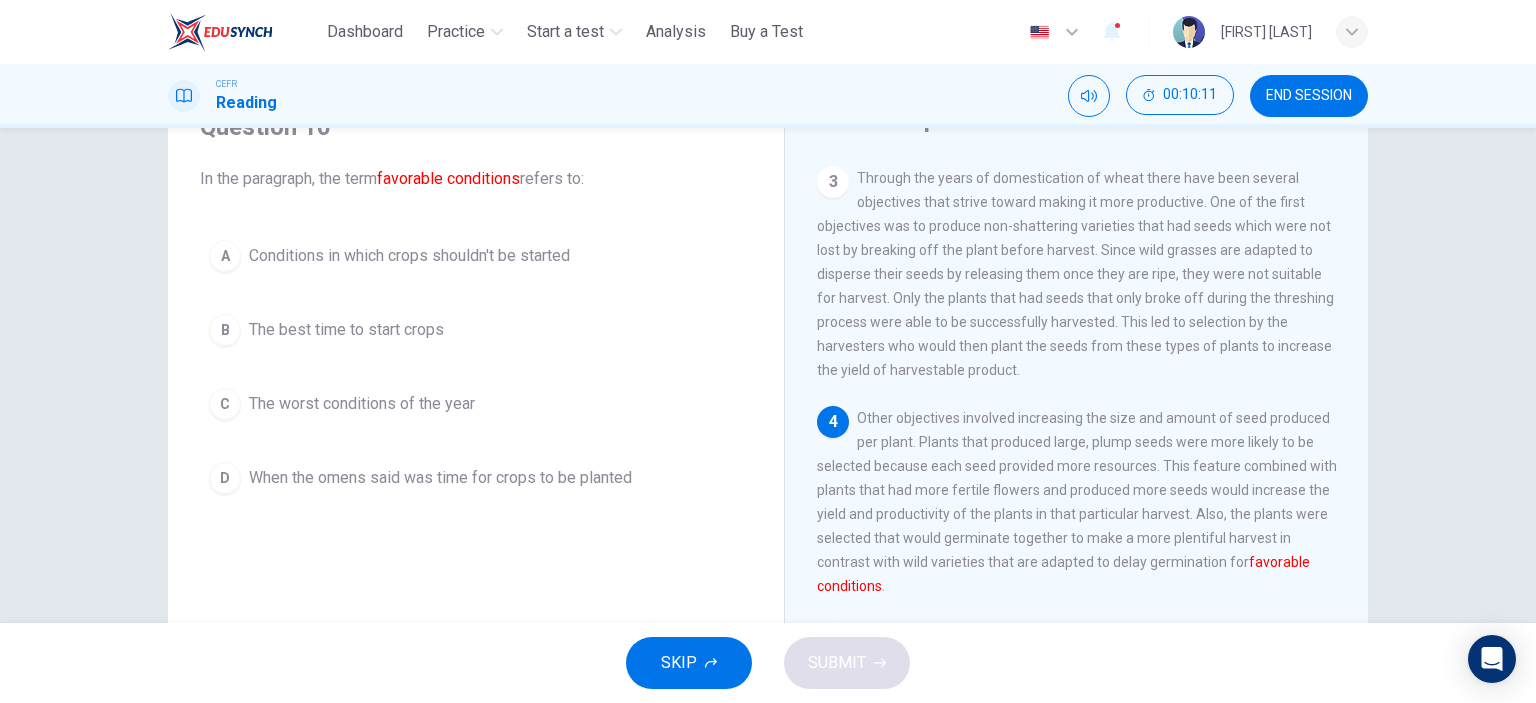 scroll, scrollTop: 243, scrollLeft: 0, axis: vertical 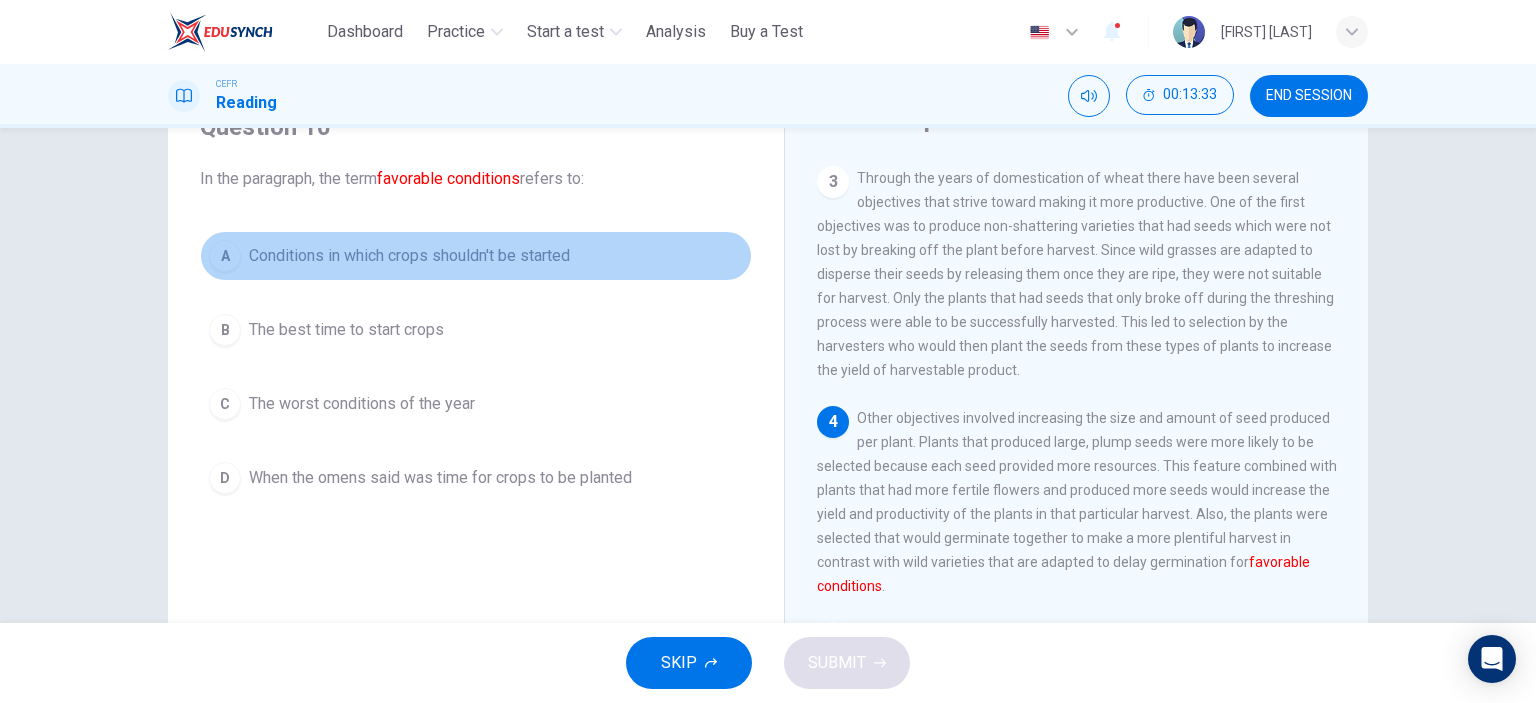 click on "A" at bounding box center (225, 256) 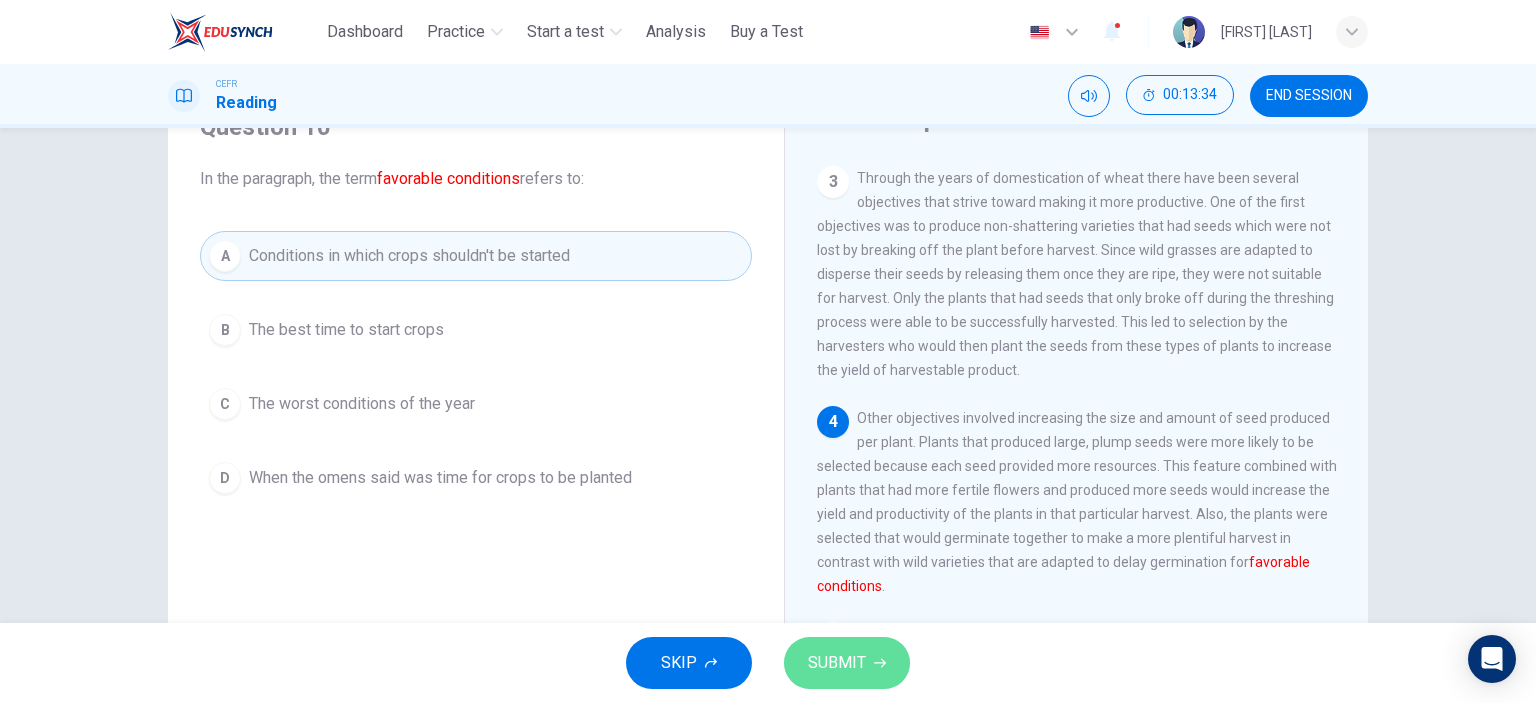 click on "SUBMIT" at bounding box center [847, 663] 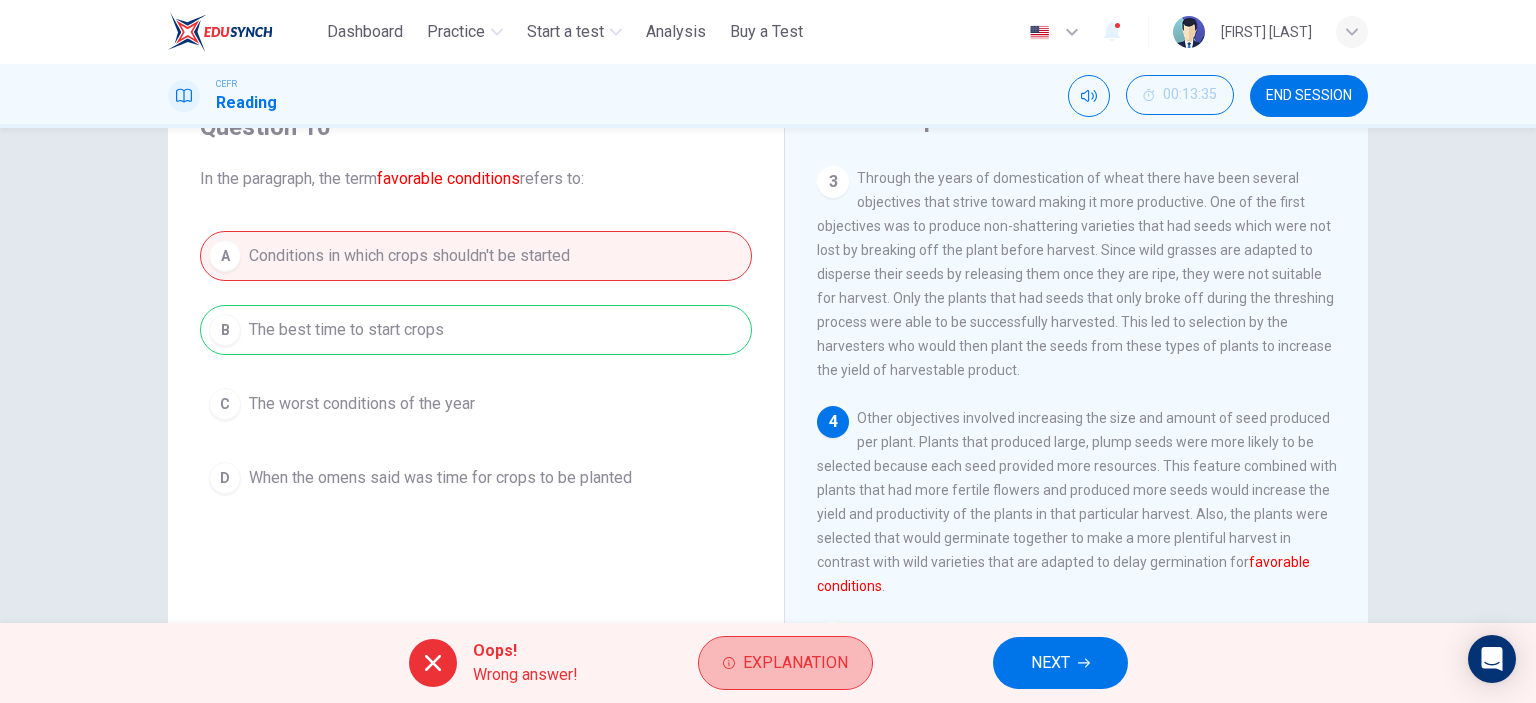 click on "Explanation" at bounding box center (795, 663) 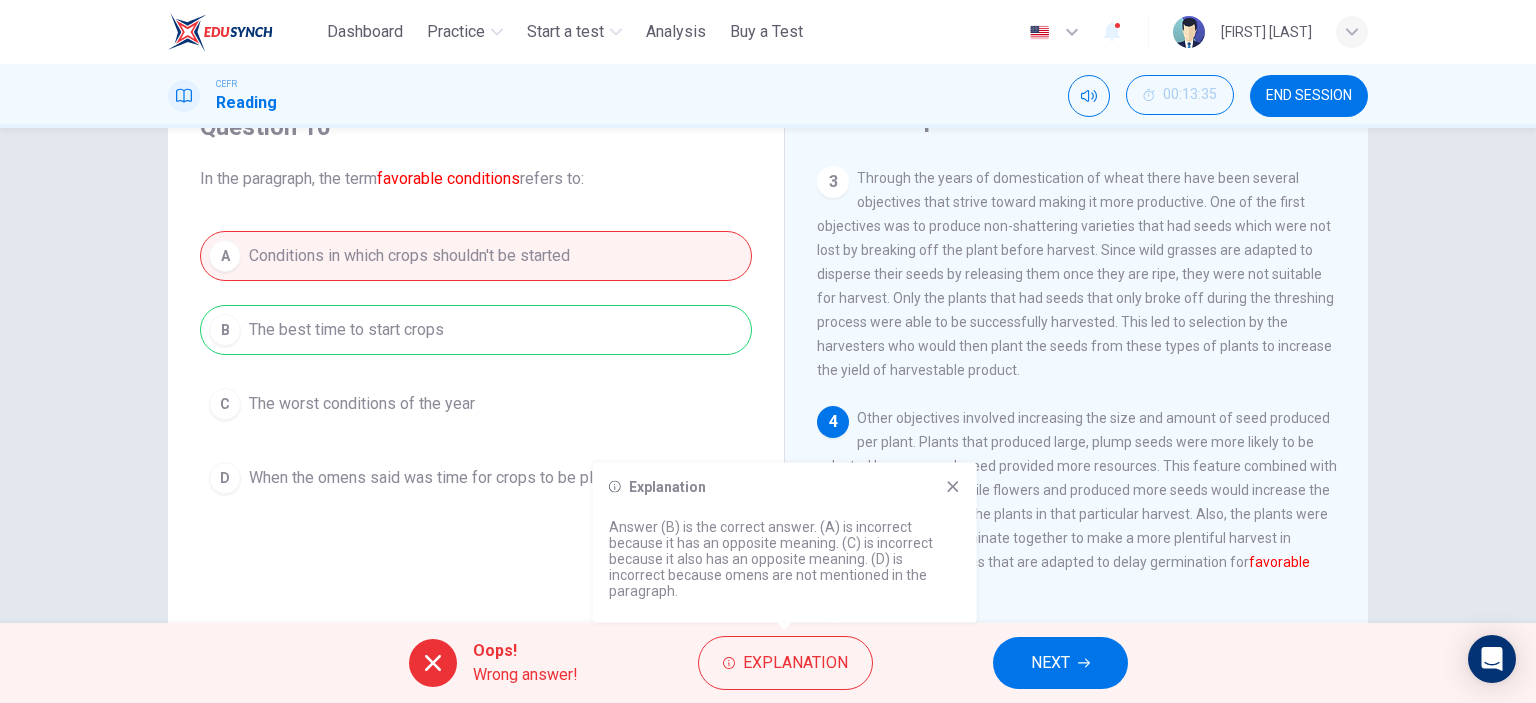 click on "A Conditions in which crops shouldn't be started B The best time to start crops C The worst conditions of the year D When the omens said was time for crops to be planted" at bounding box center (476, 367) 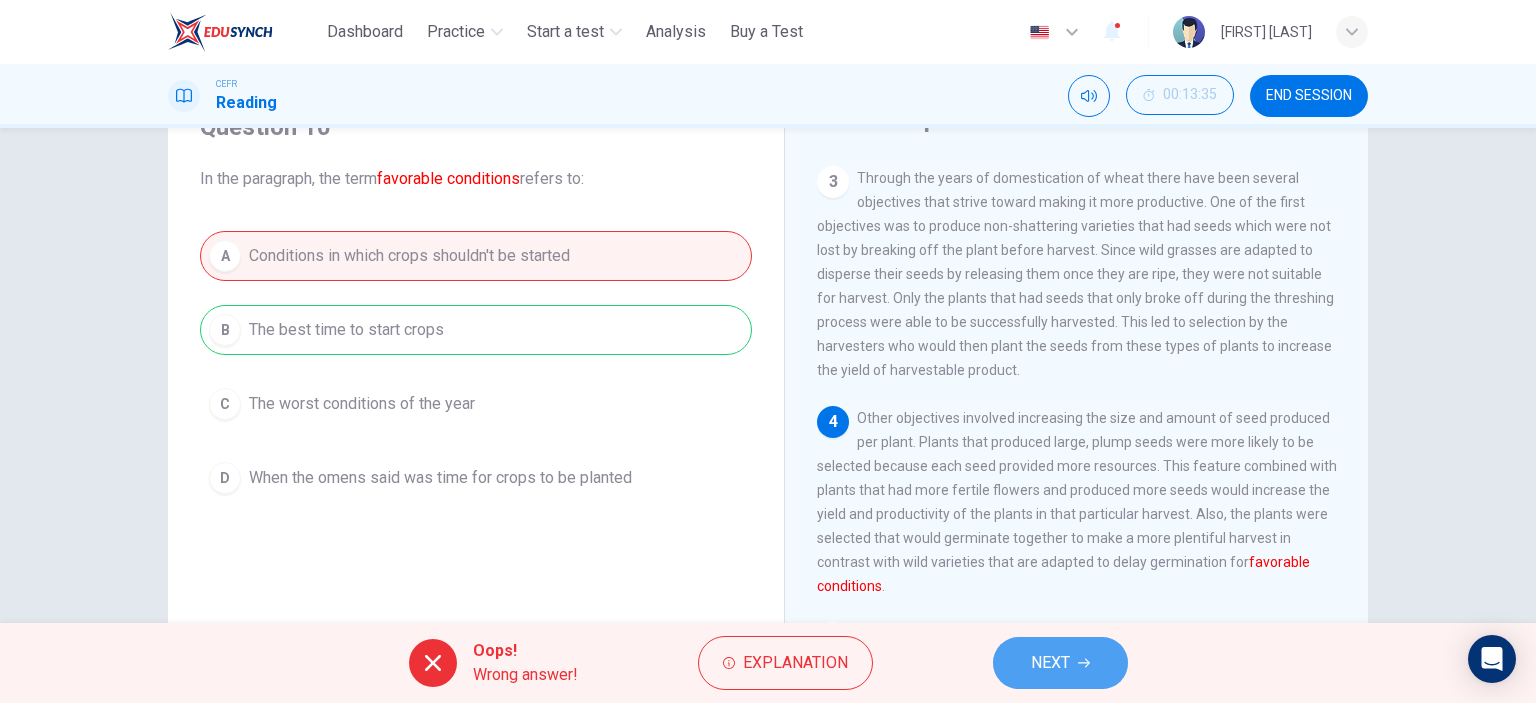click 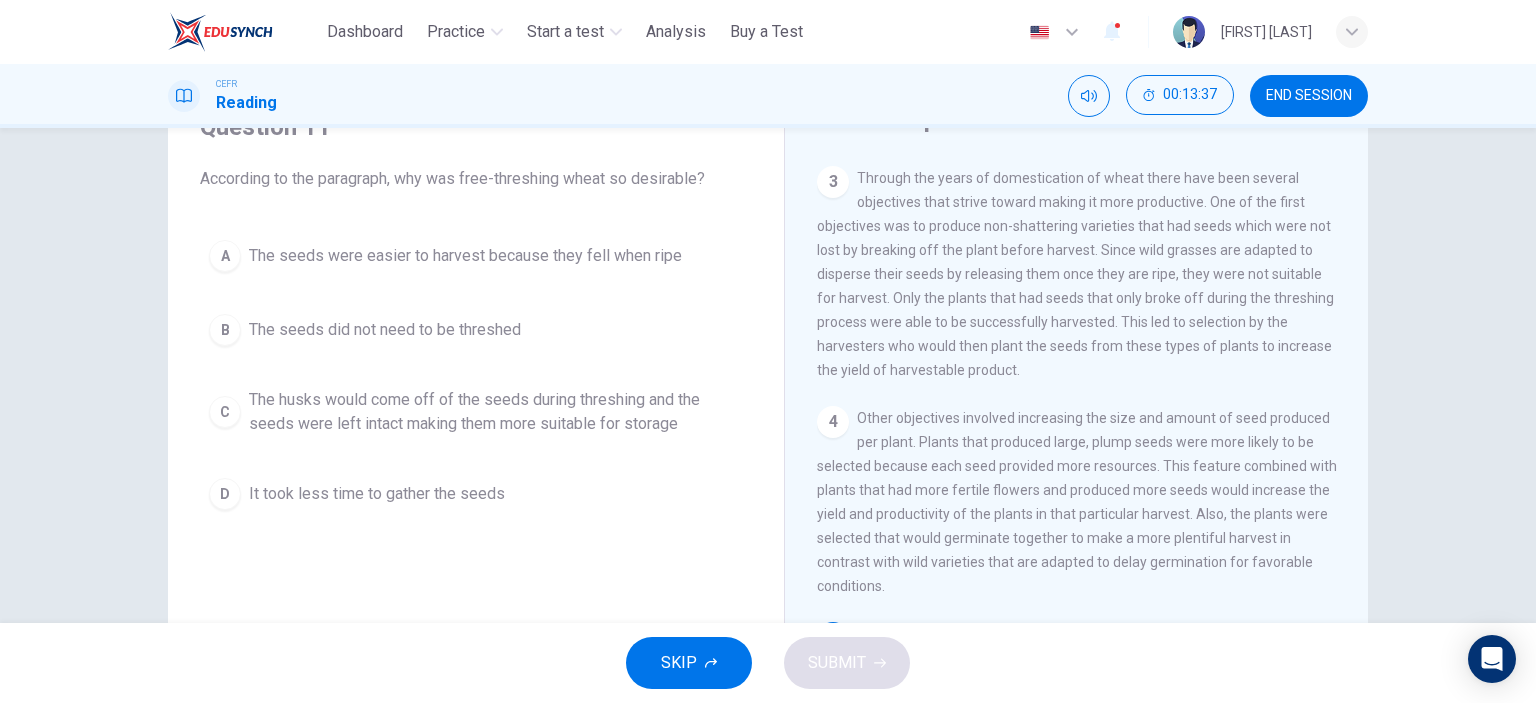 scroll, scrollTop: 0, scrollLeft: 0, axis: both 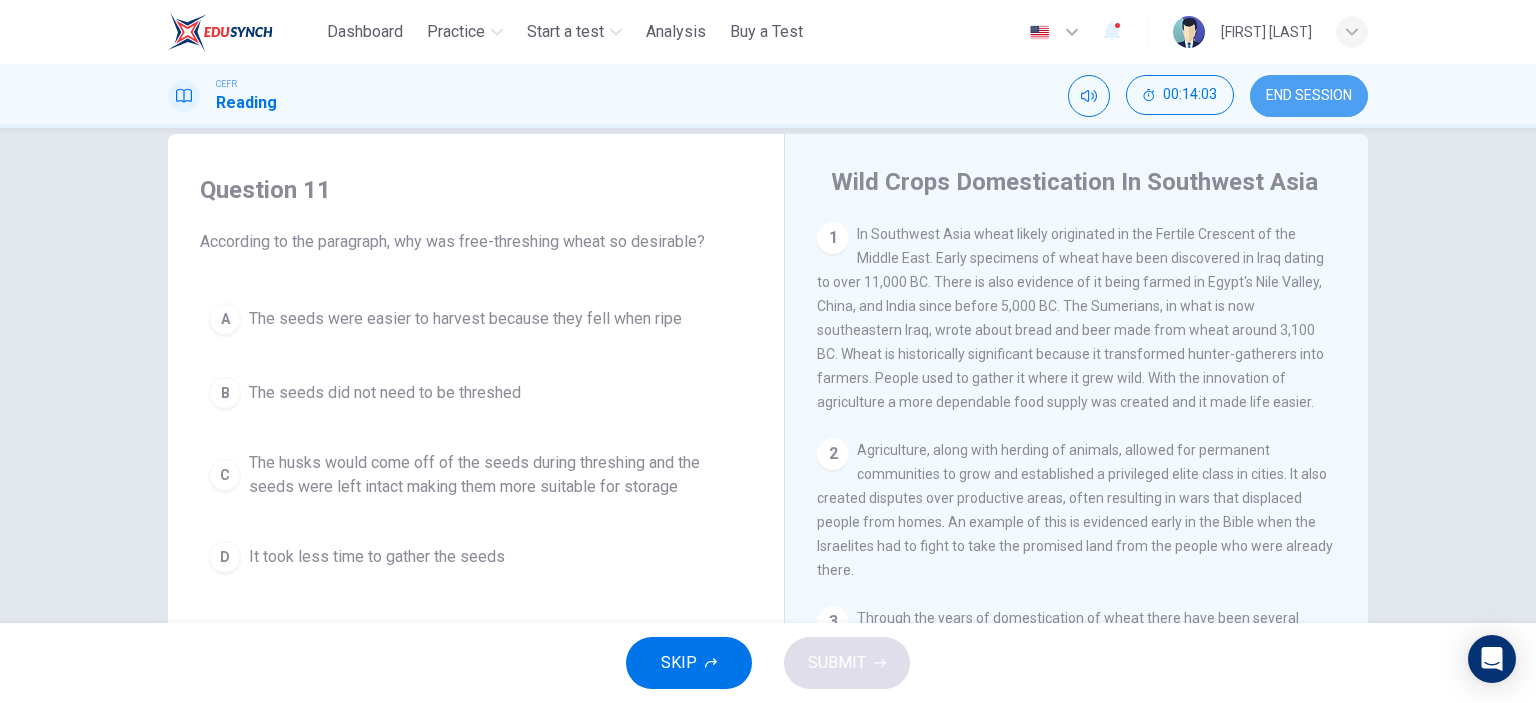 click on "END SESSION" at bounding box center [1309, 96] 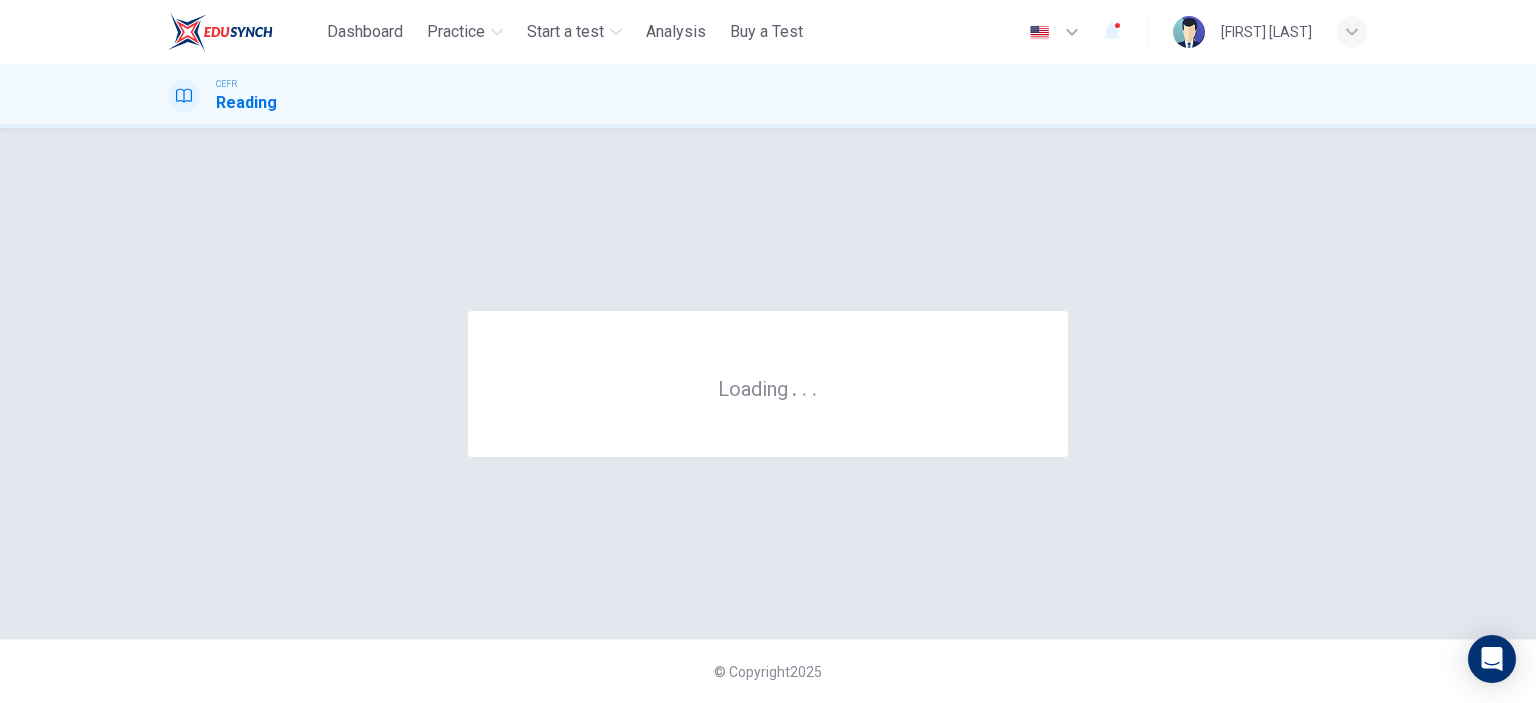 scroll, scrollTop: 0, scrollLeft: 0, axis: both 